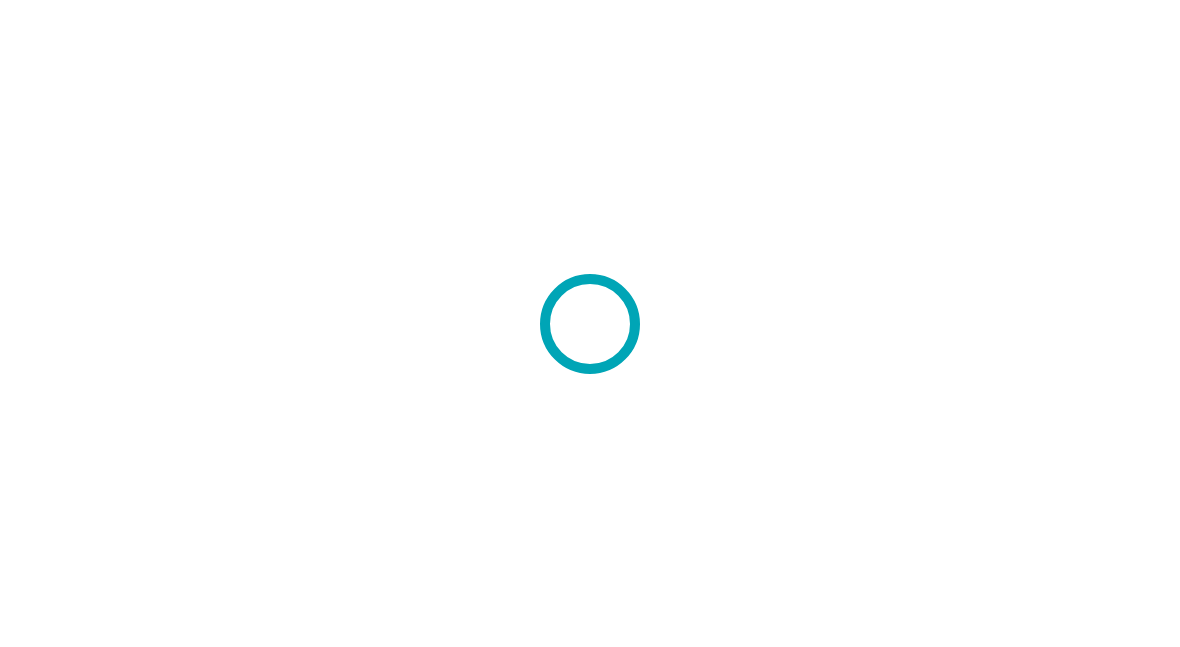 scroll, scrollTop: 0, scrollLeft: 0, axis: both 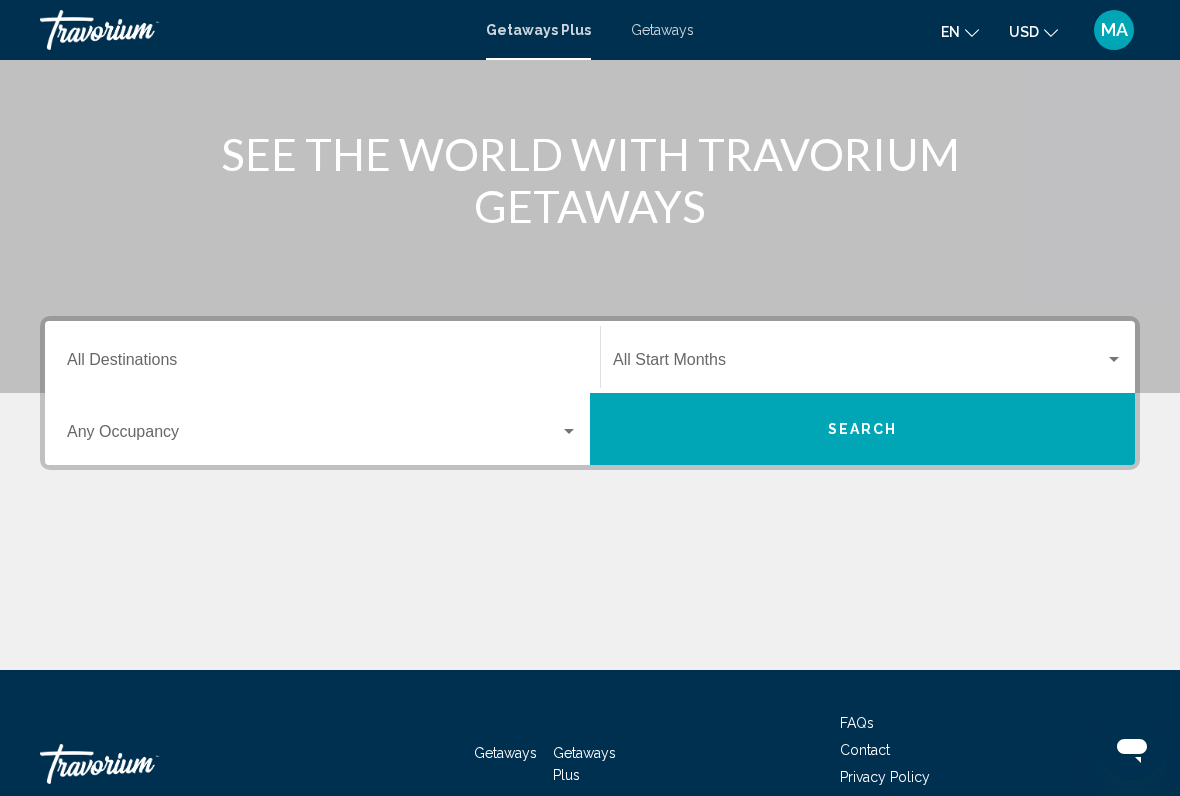 click on "Destination All Destinations" at bounding box center (322, 364) 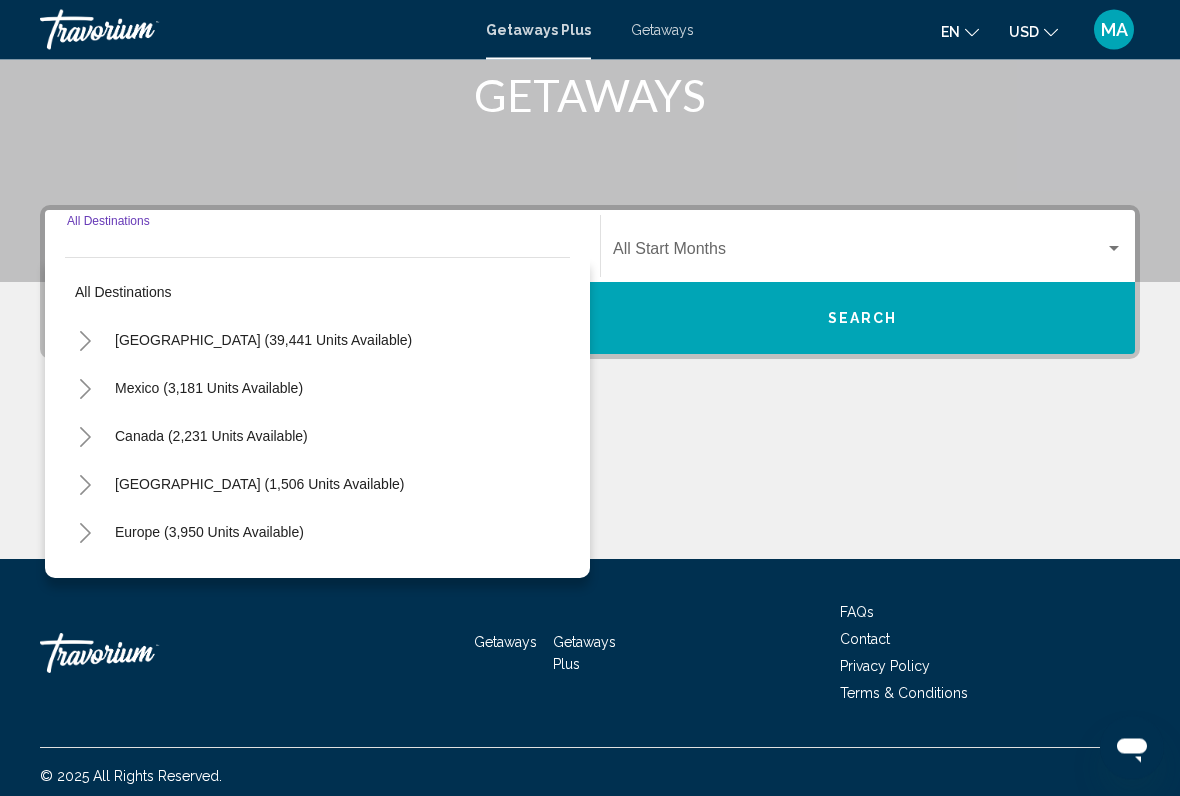 scroll, scrollTop: 326, scrollLeft: 0, axis: vertical 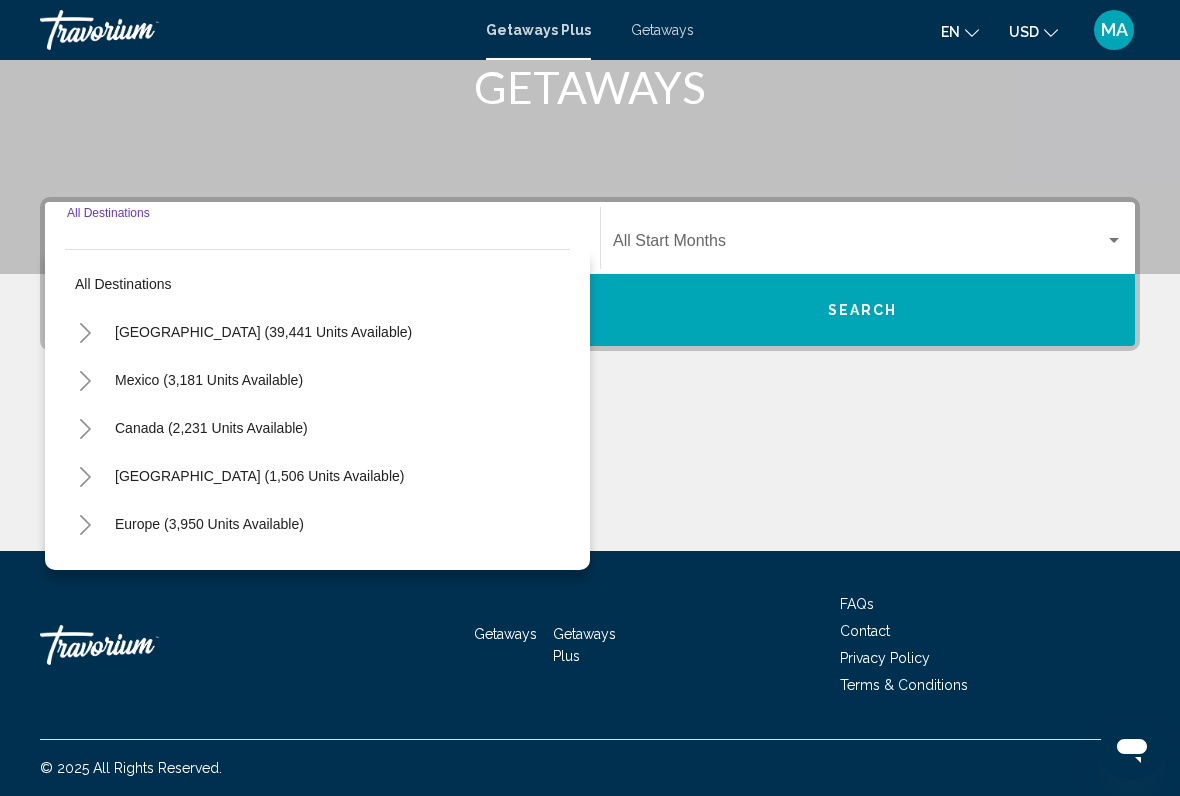 click on "[GEOGRAPHIC_DATA] (39,441 units available)" at bounding box center (209, 380) 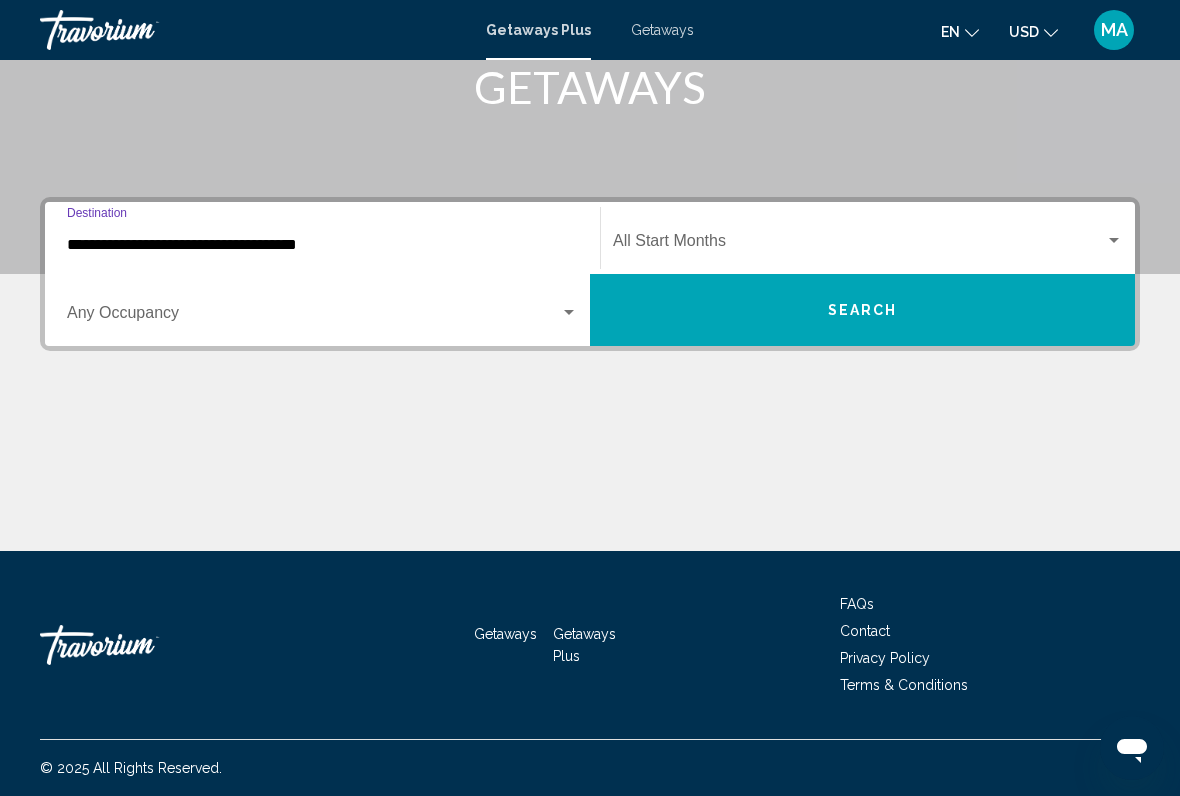 click on "**********" at bounding box center (322, 245) 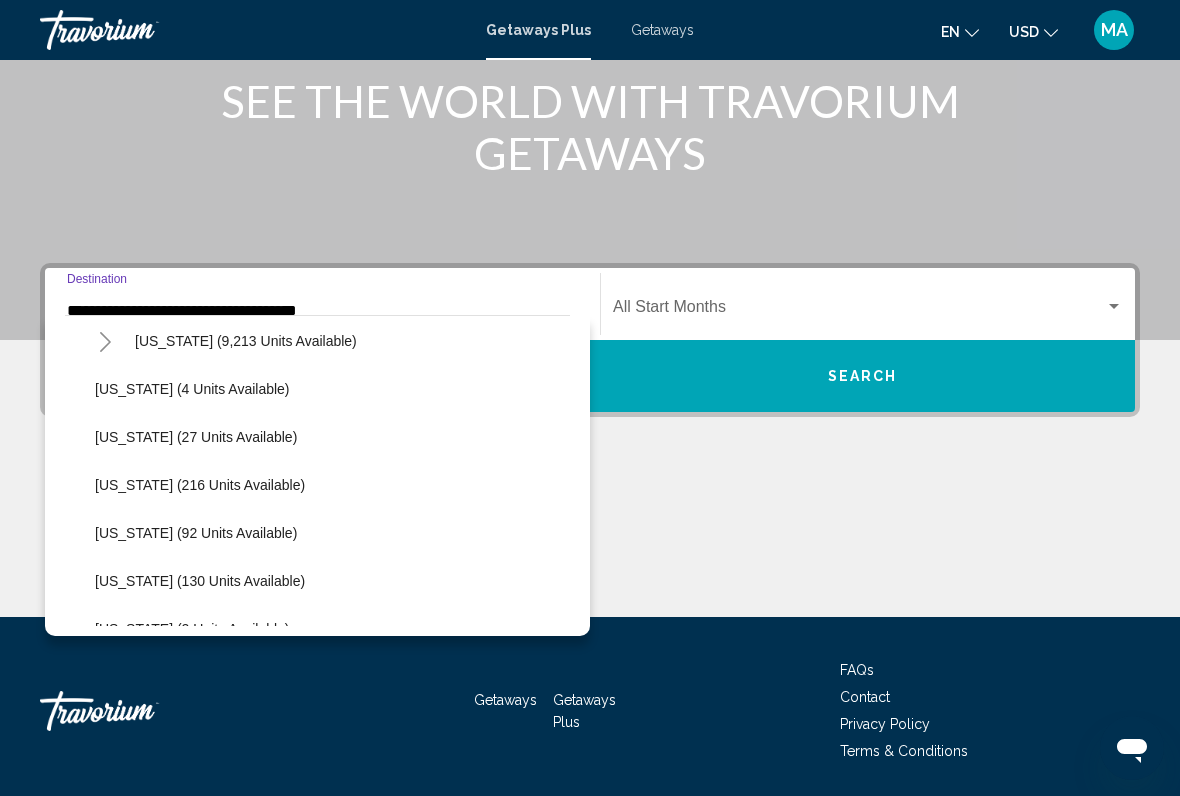 scroll, scrollTop: 339, scrollLeft: 0, axis: vertical 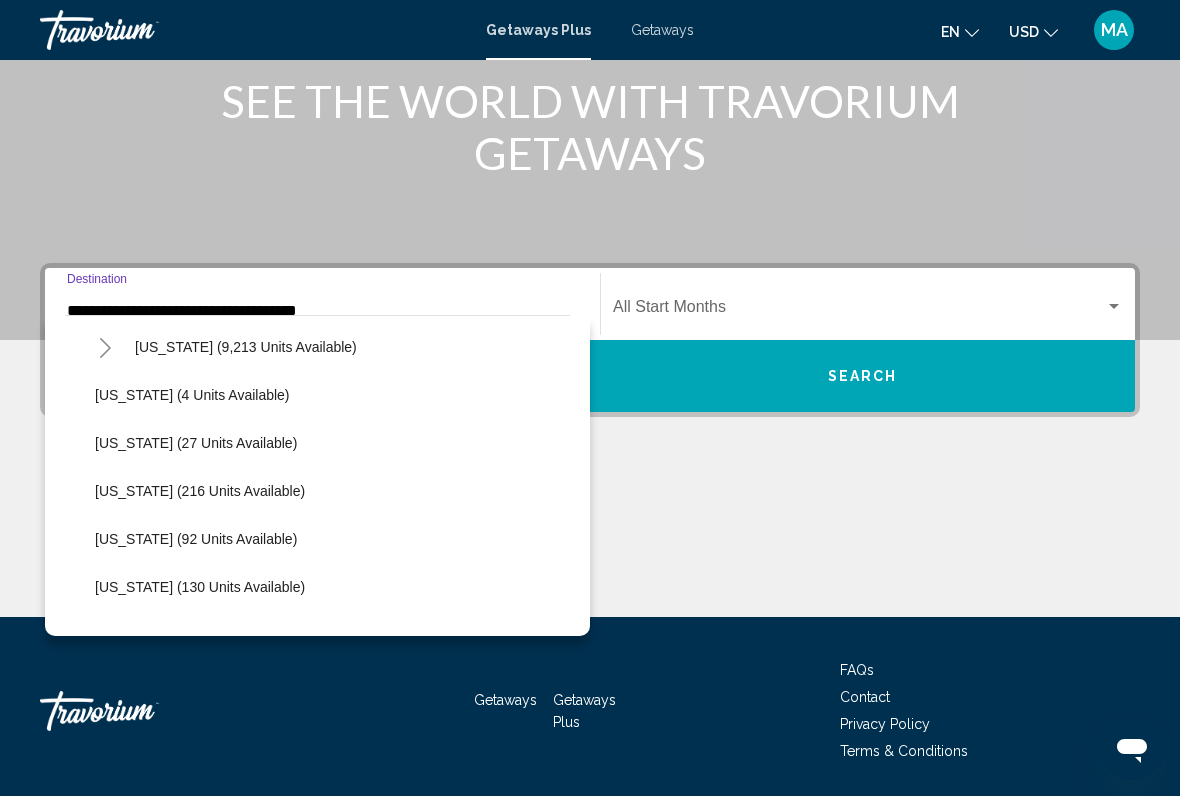 click on "[US_STATE] (9,213 units available)" 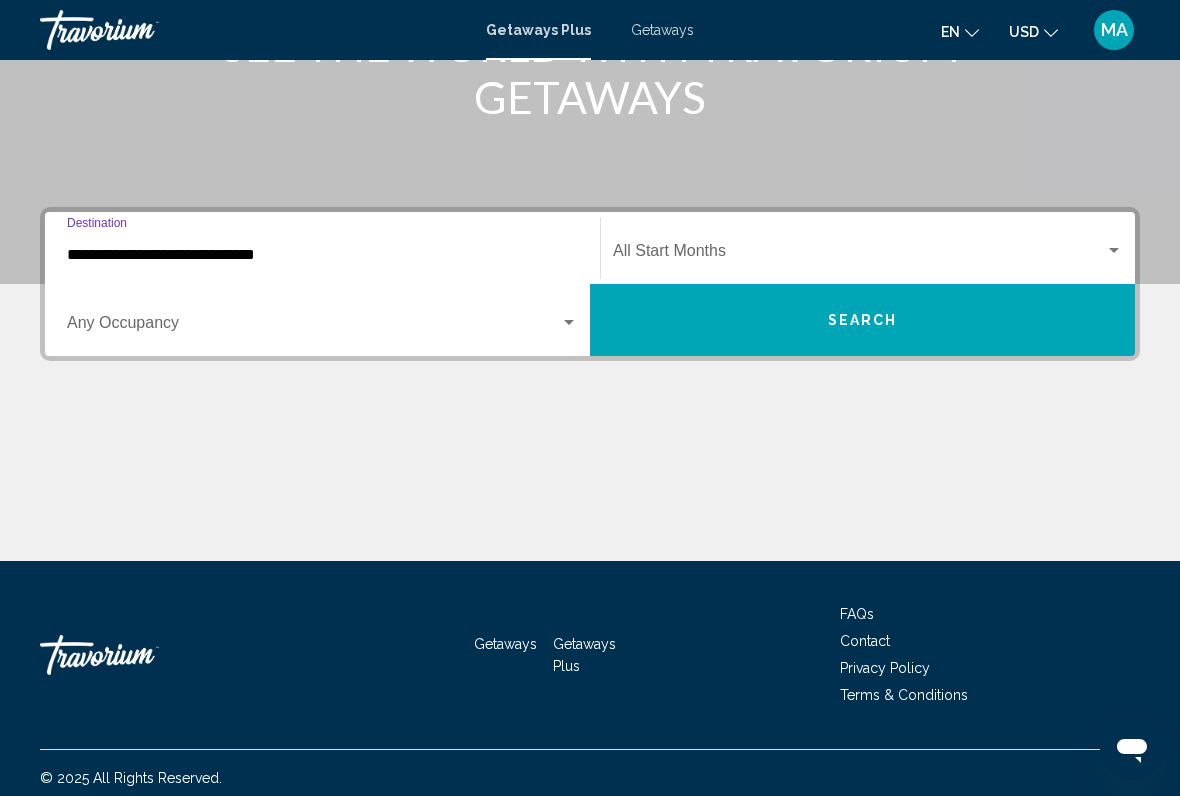 scroll, scrollTop: 326, scrollLeft: 0, axis: vertical 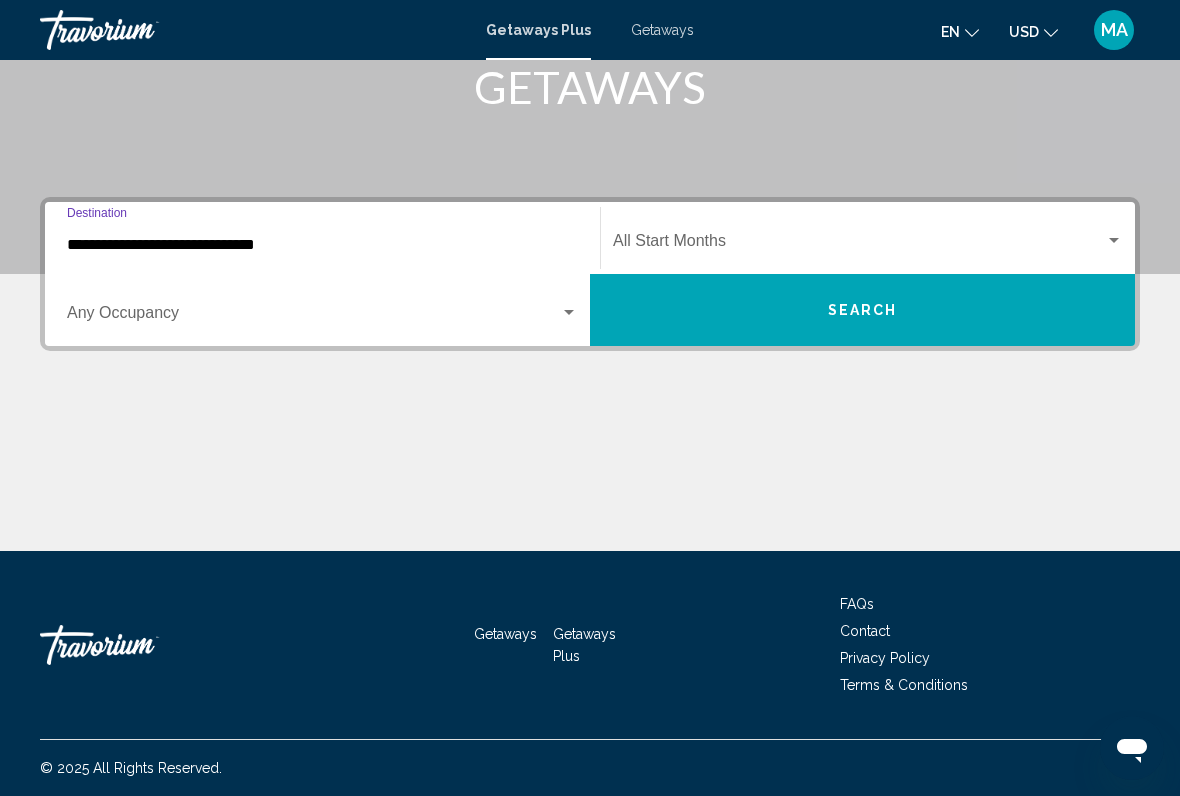 click at bounding box center [313, 317] 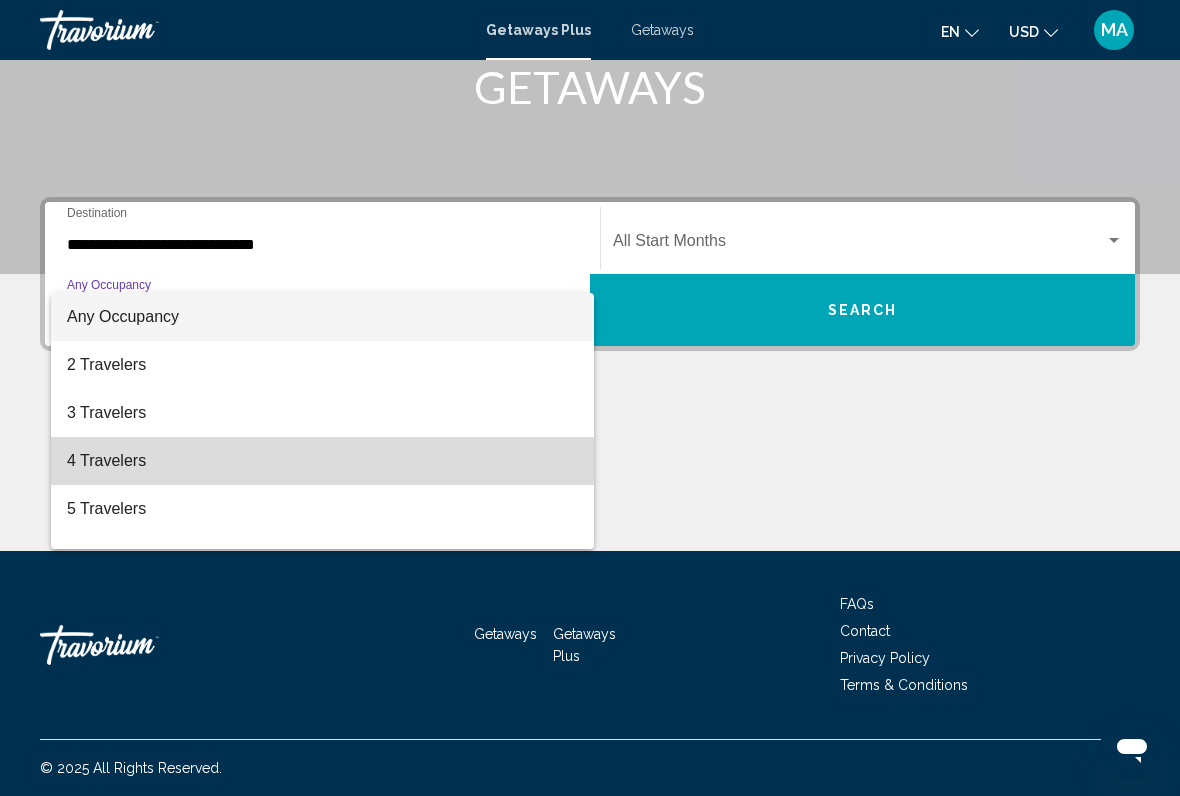 click on "4 Travelers" at bounding box center (322, 461) 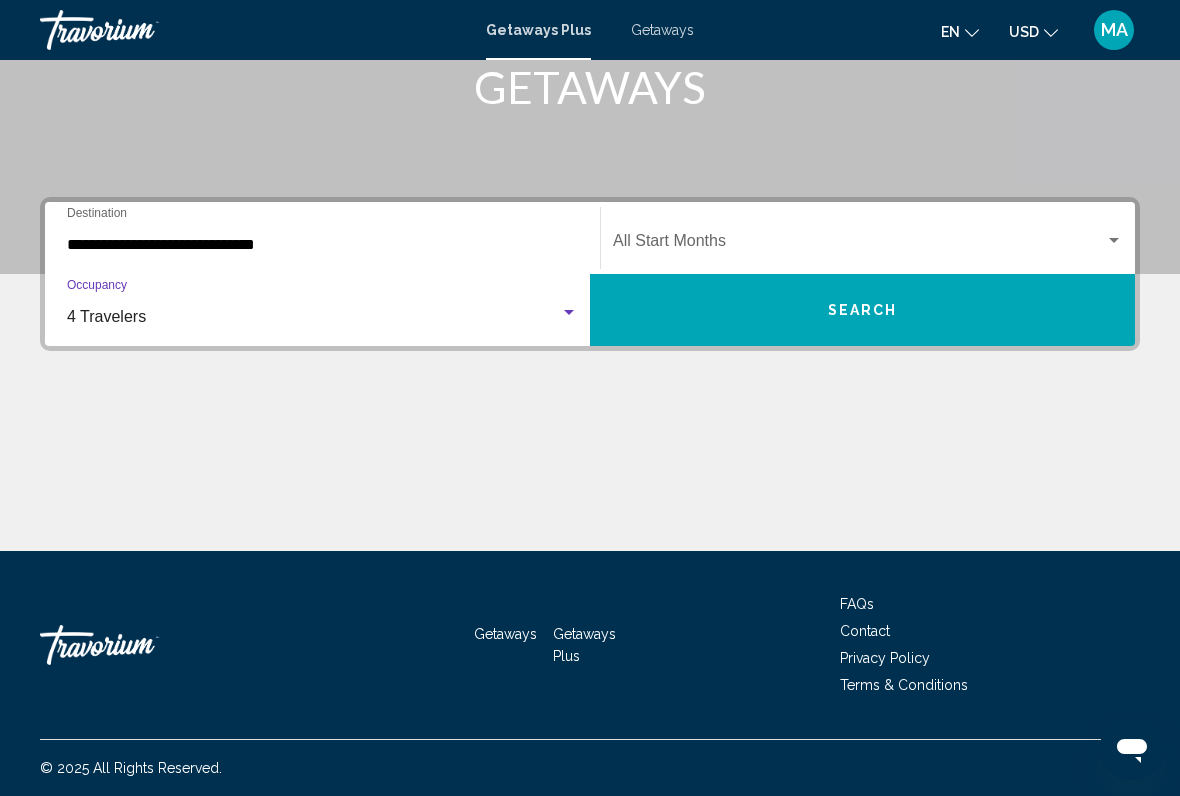 click at bounding box center [859, 245] 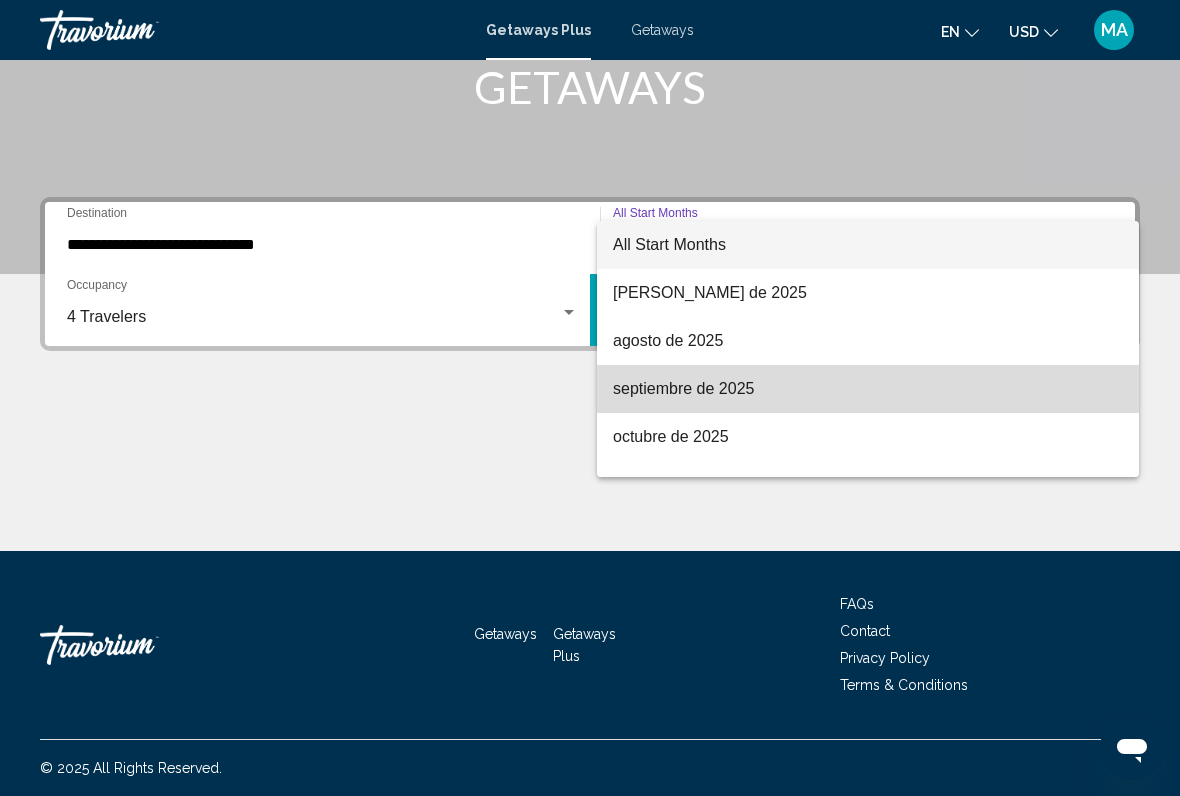 click on "septiembre de 2025" at bounding box center (868, 389) 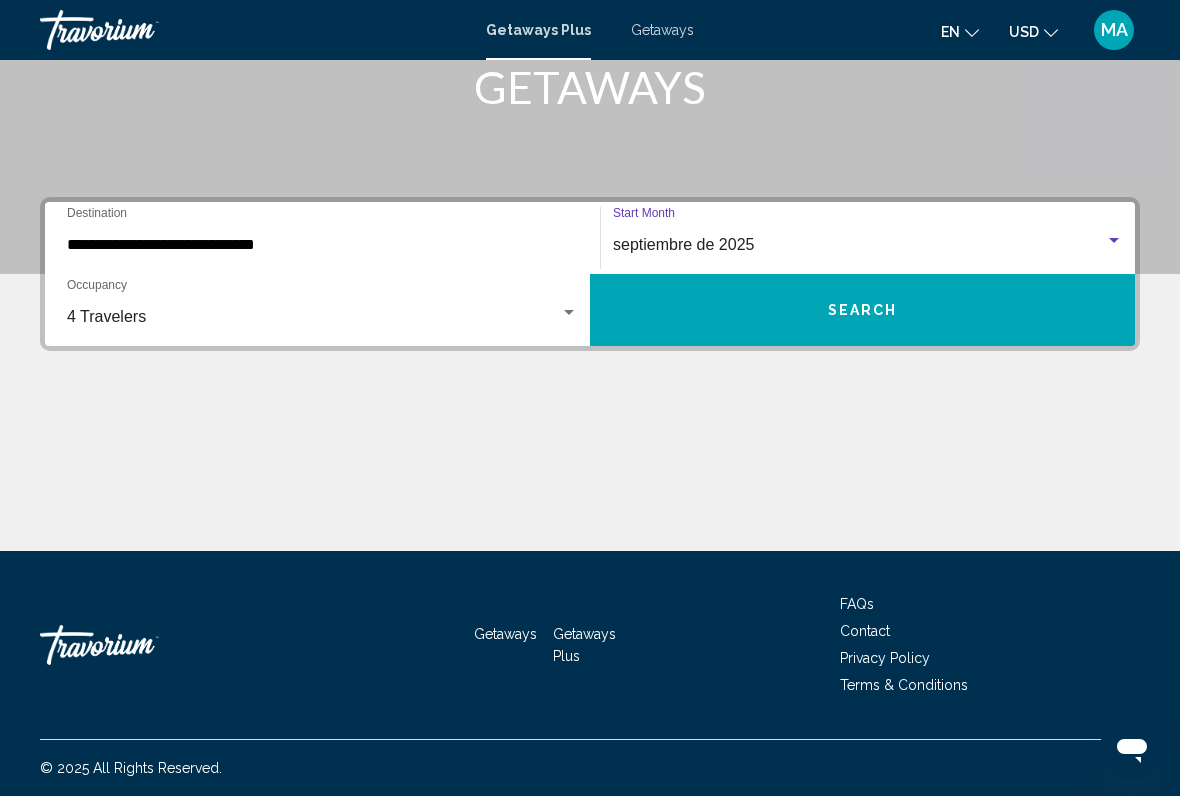 click on "Search" at bounding box center [862, 310] 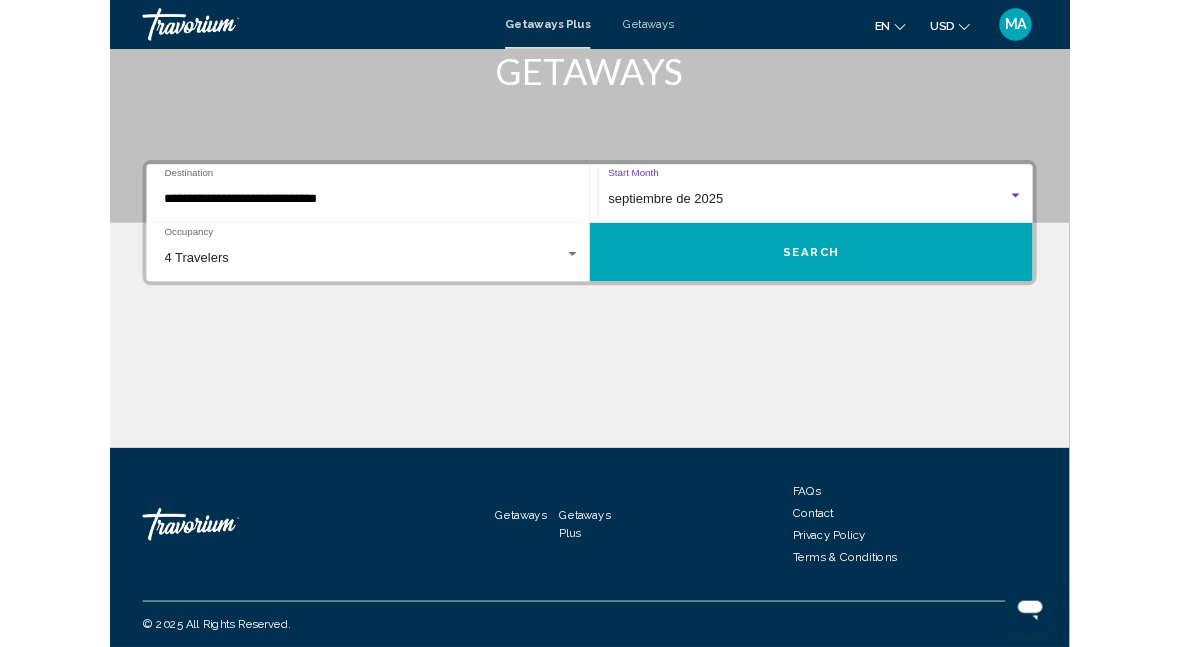 scroll, scrollTop: 0, scrollLeft: 0, axis: both 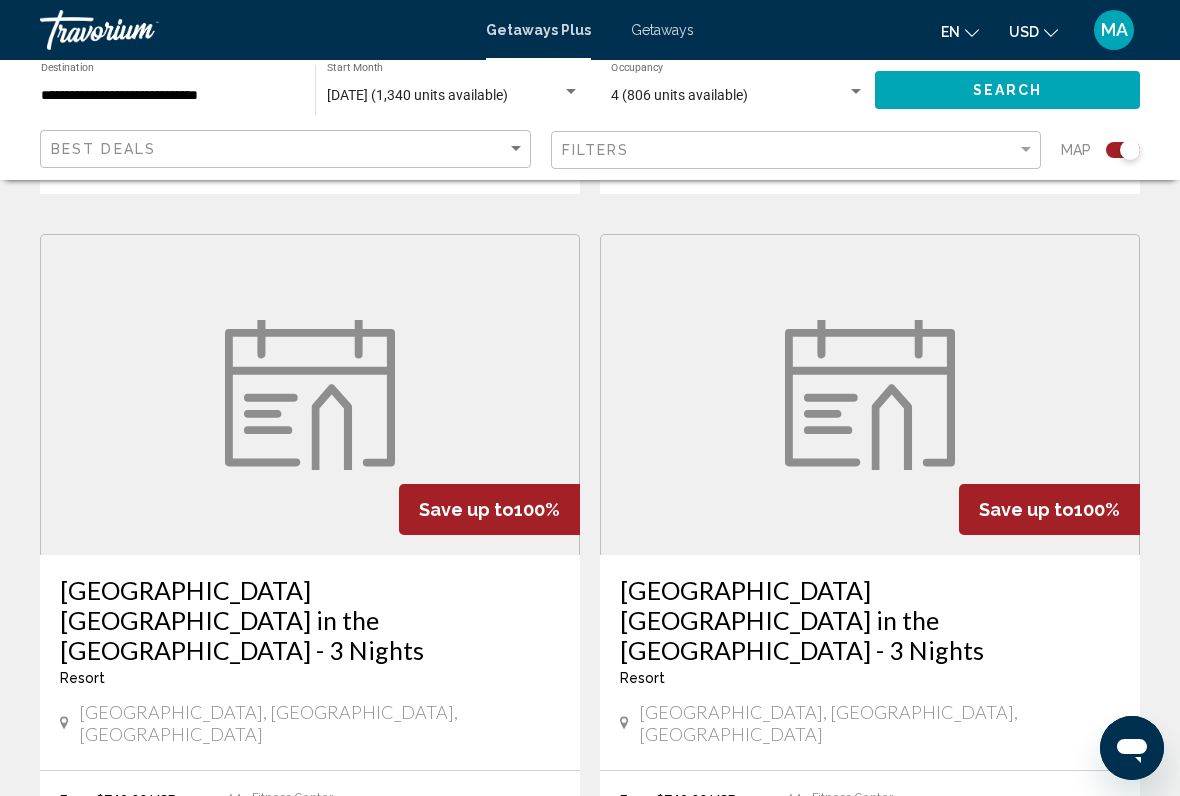 click on "[GEOGRAPHIC_DATA], [GEOGRAPHIC_DATA], [GEOGRAPHIC_DATA]" at bounding box center (320, 723) 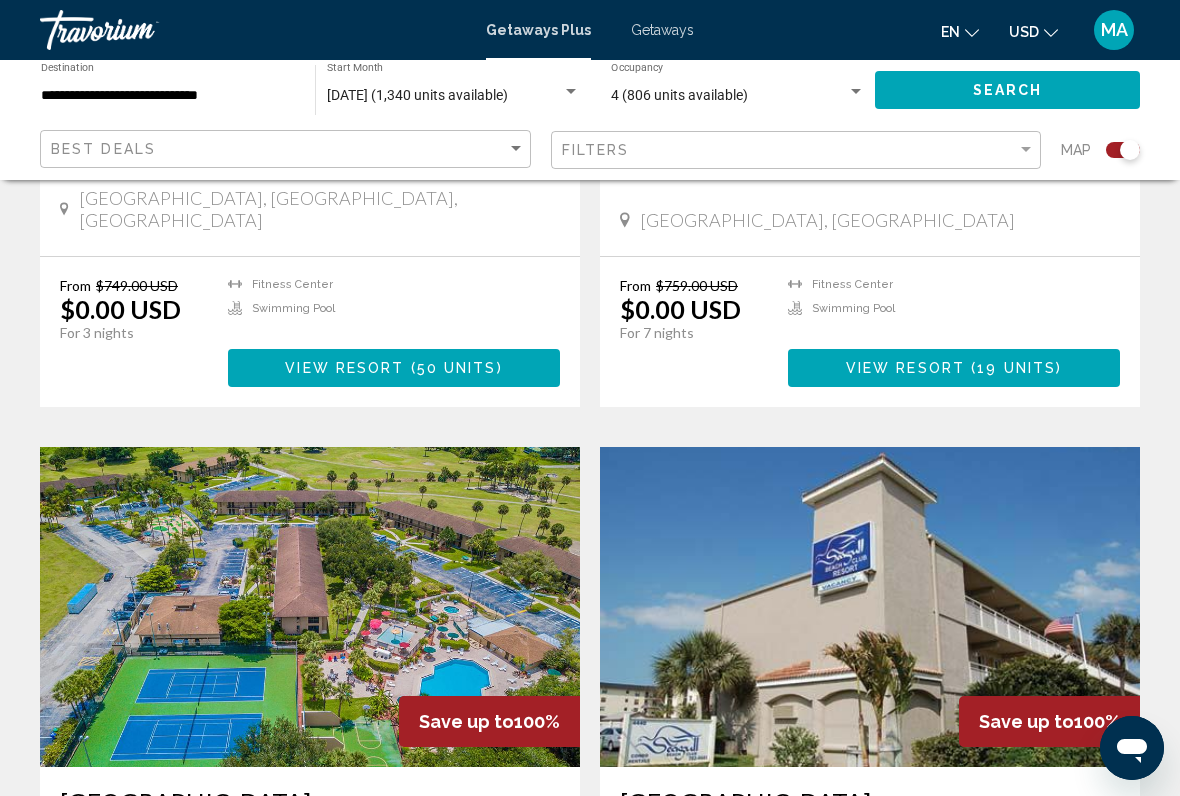 scroll, scrollTop: 3946, scrollLeft: 0, axis: vertical 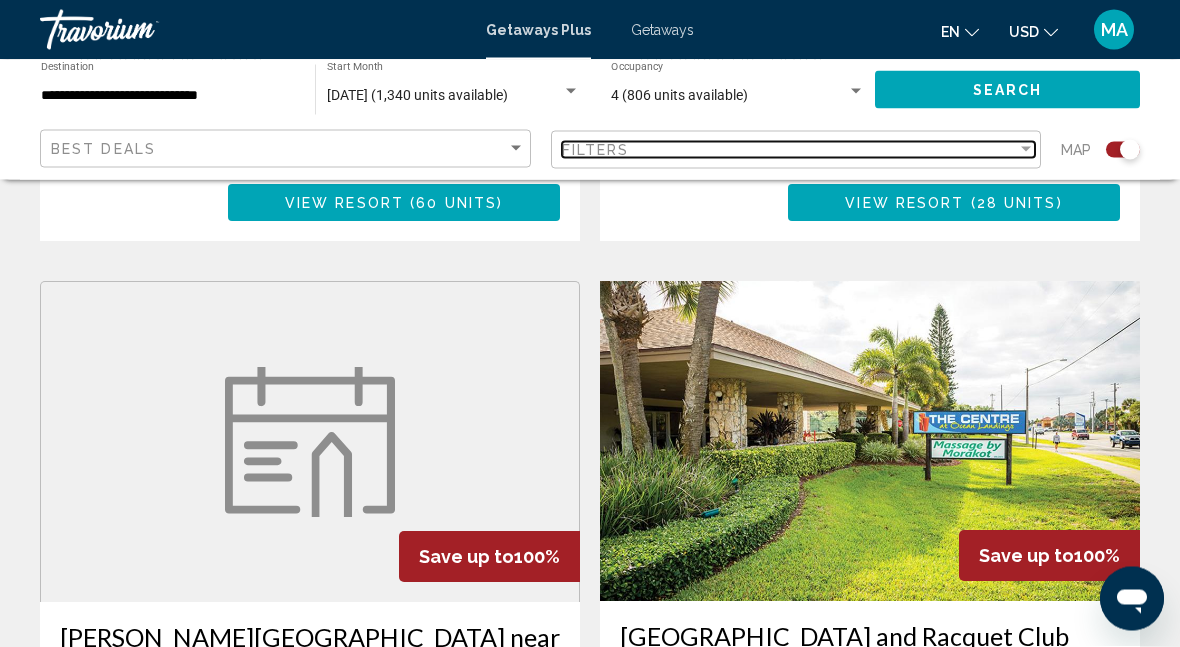 click at bounding box center [1026, 150] 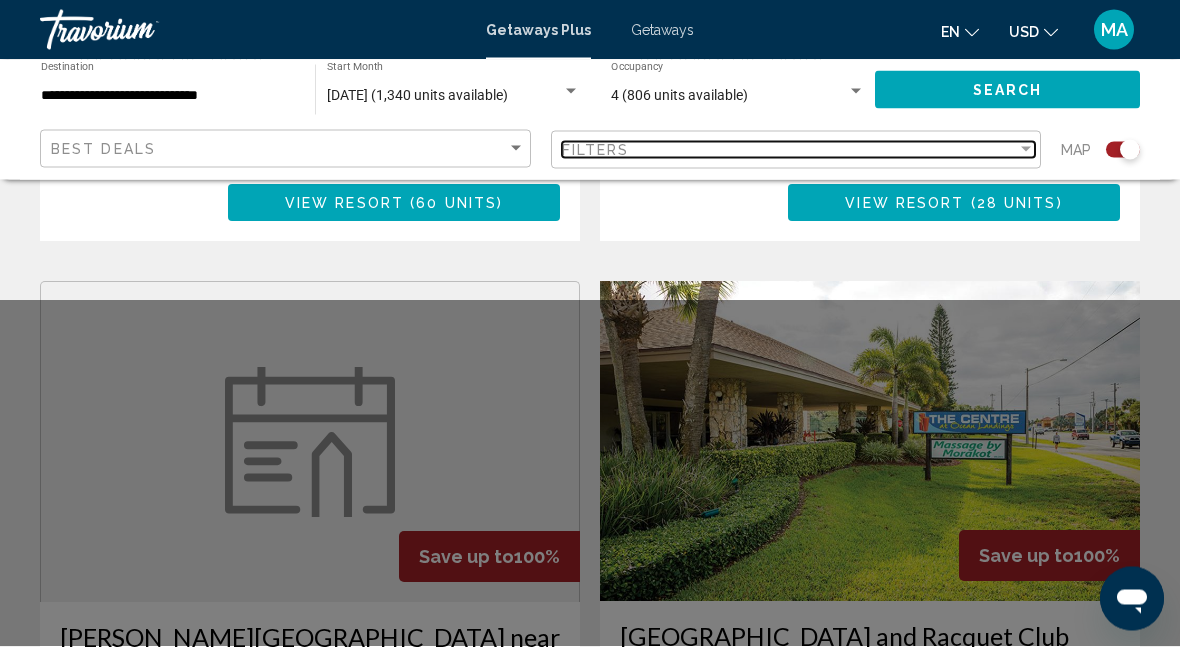 scroll, scrollTop: 3409, scrollLeft: 0, axis: vertical 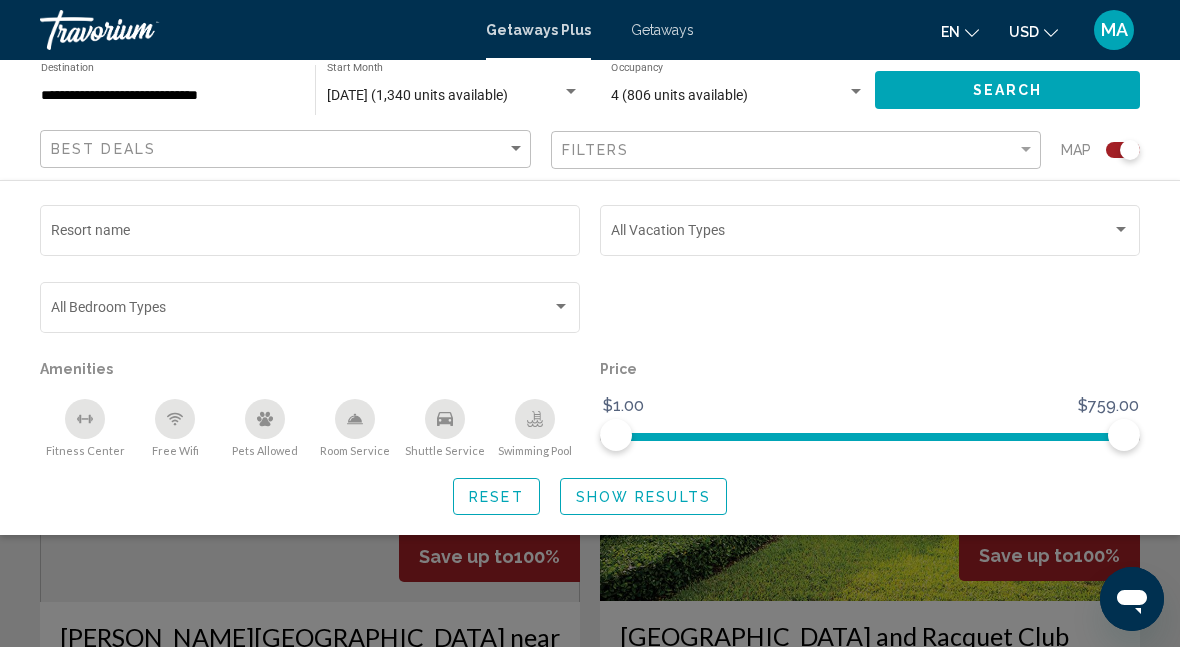 click on "Resort name" at bounding box center (310, 234) 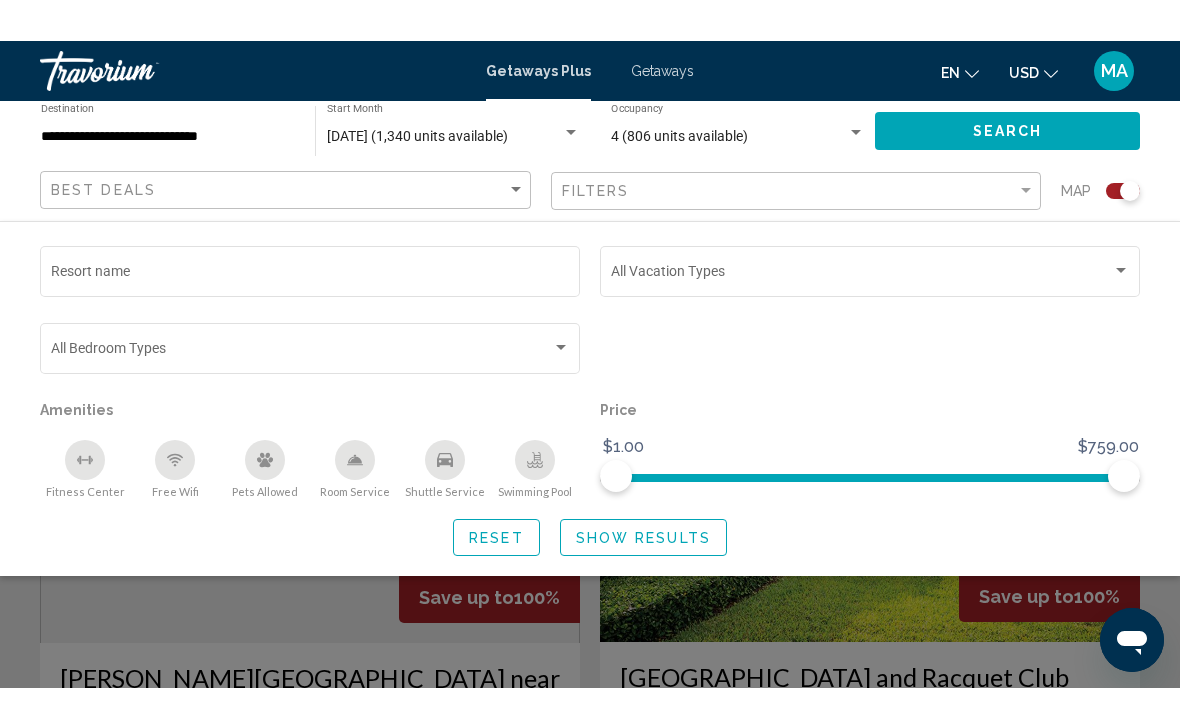 scroll, scrollTop: 3408, scrollLeft: 0, axis: vertical 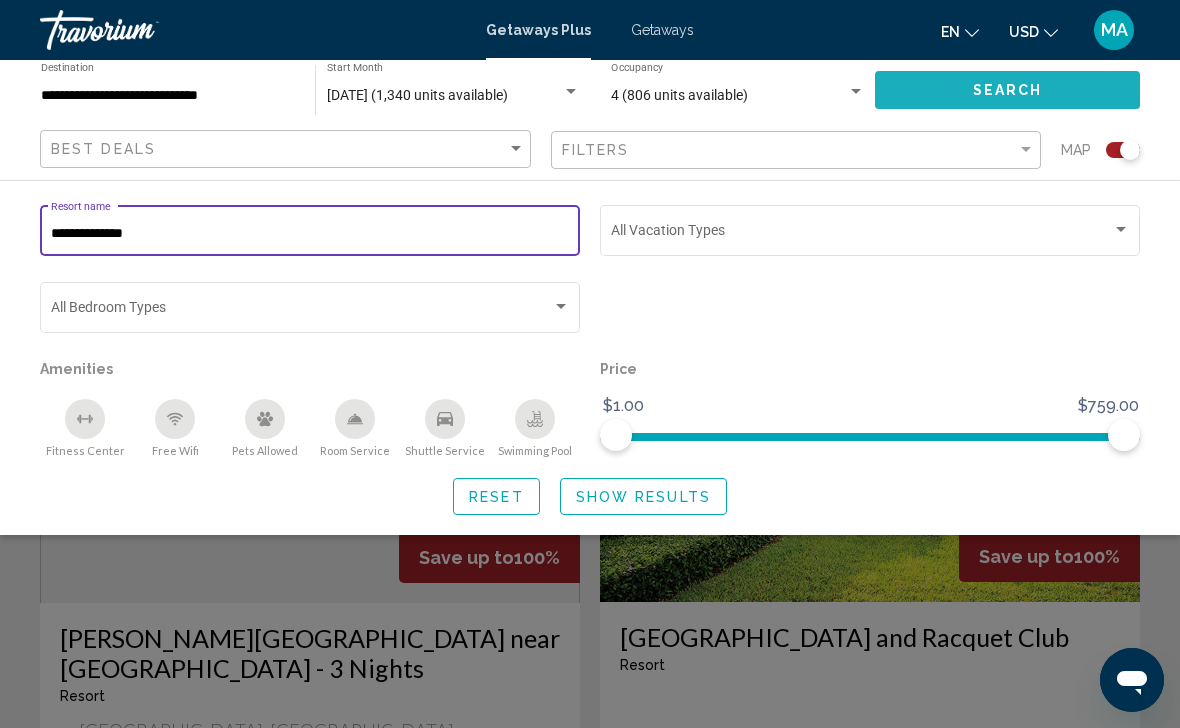 type on "**********" 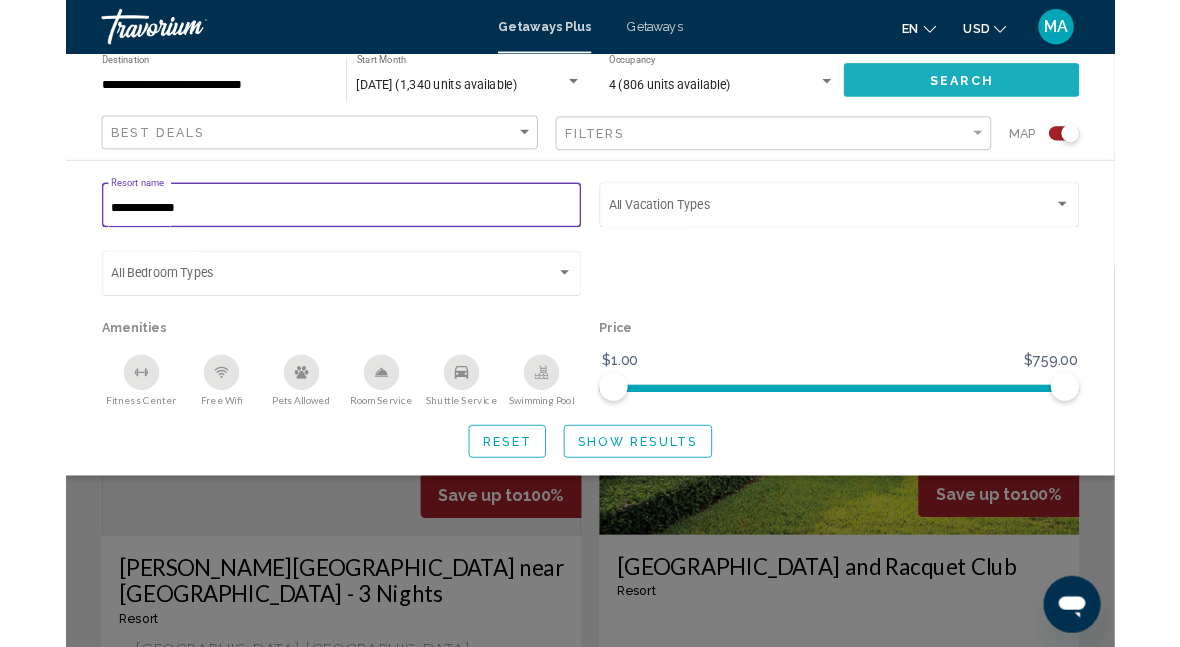scroll, scrollTop: 0, scrollLeft: 0, axis: both 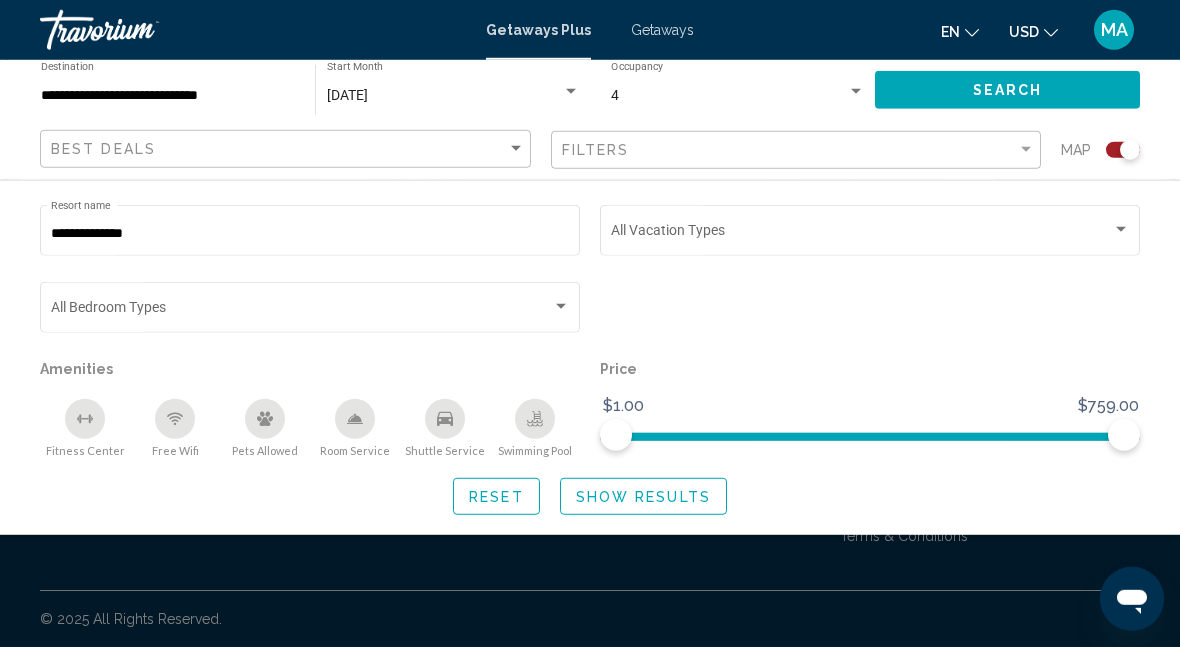 click on "Show Results" 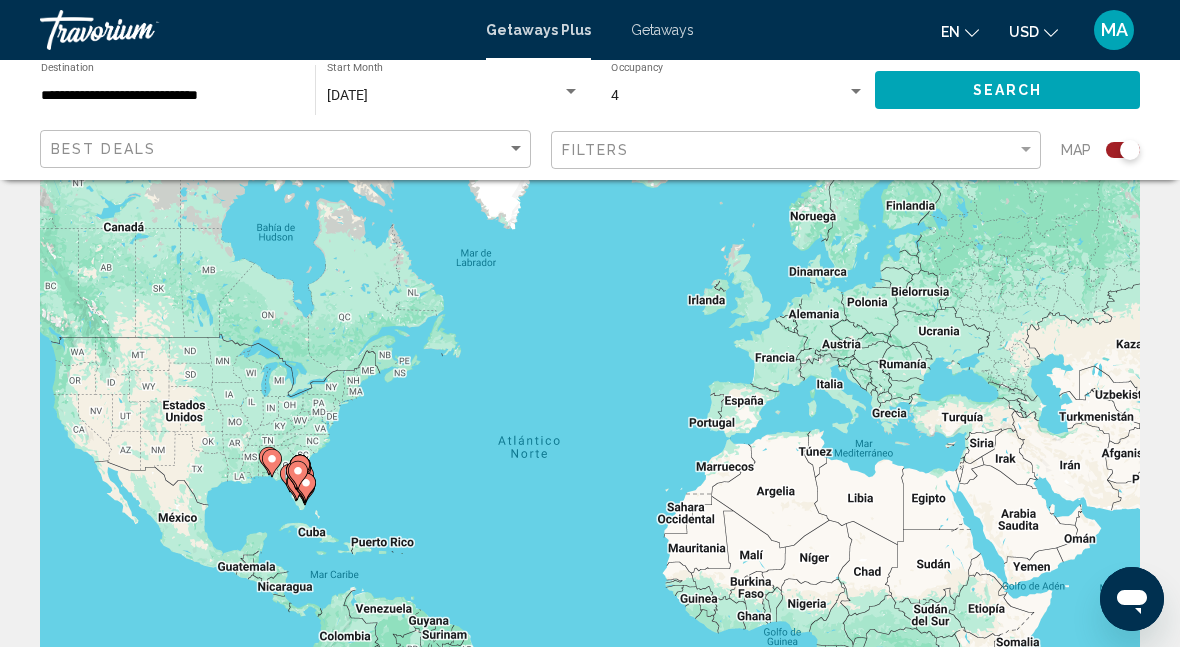 scroll, scrollTop: 0, scrollLeft: 0, axis: both 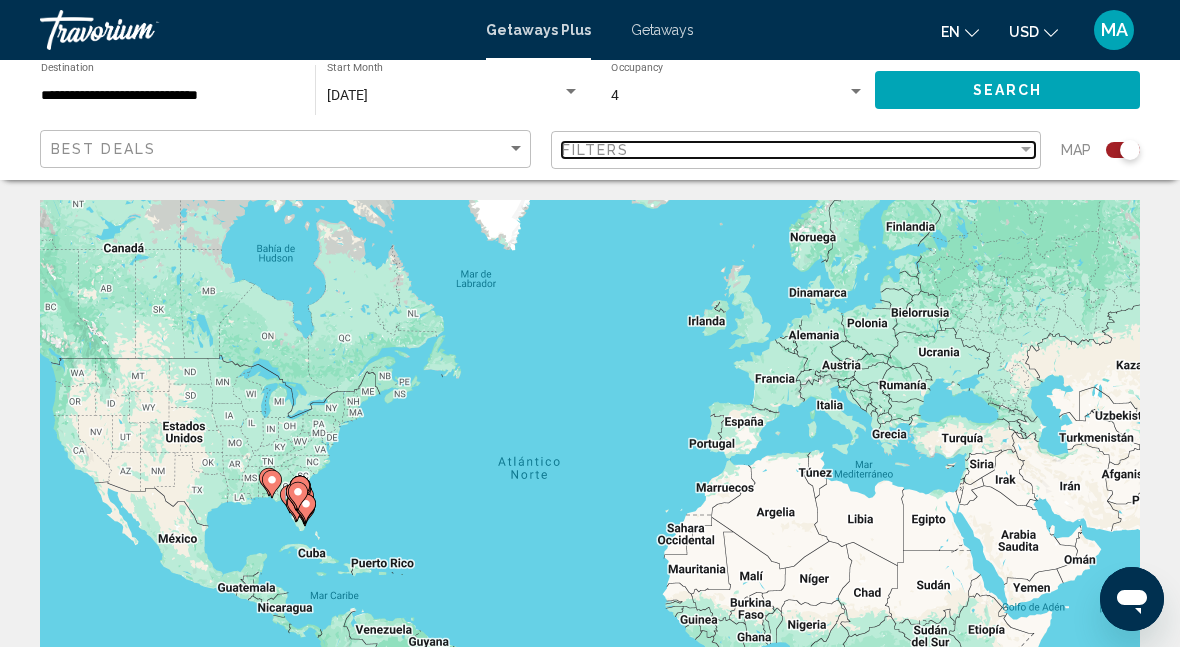 click on "Filters" at bounding box center (790, 150) 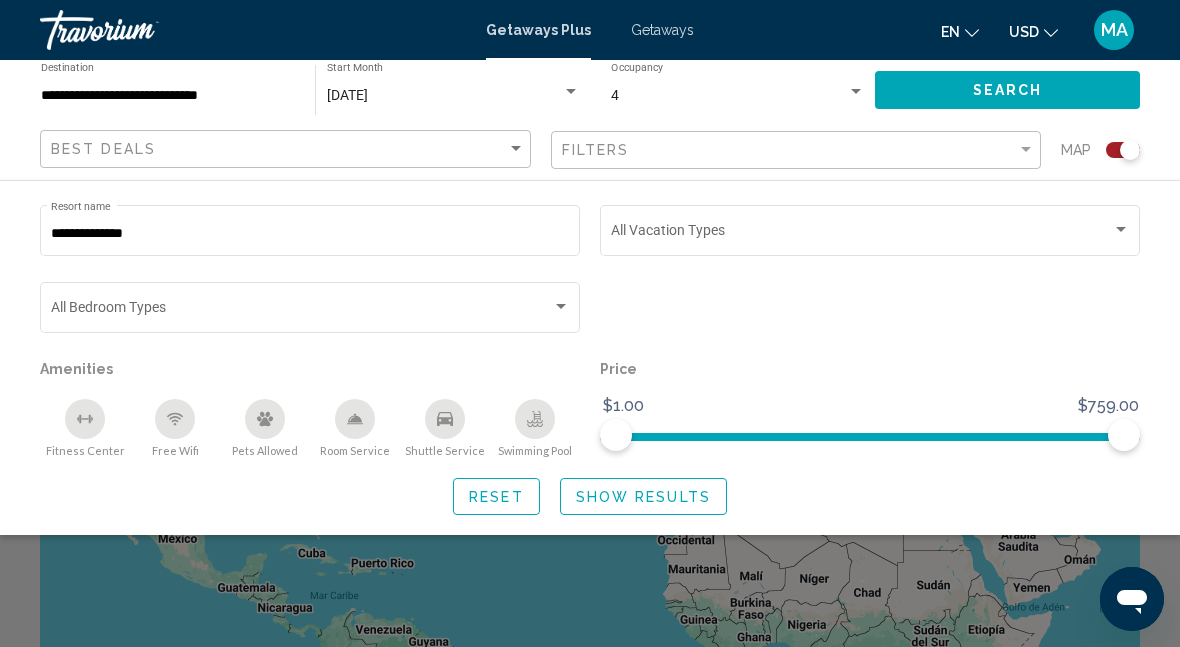 click on "**********" at bounding box center [310, 234] 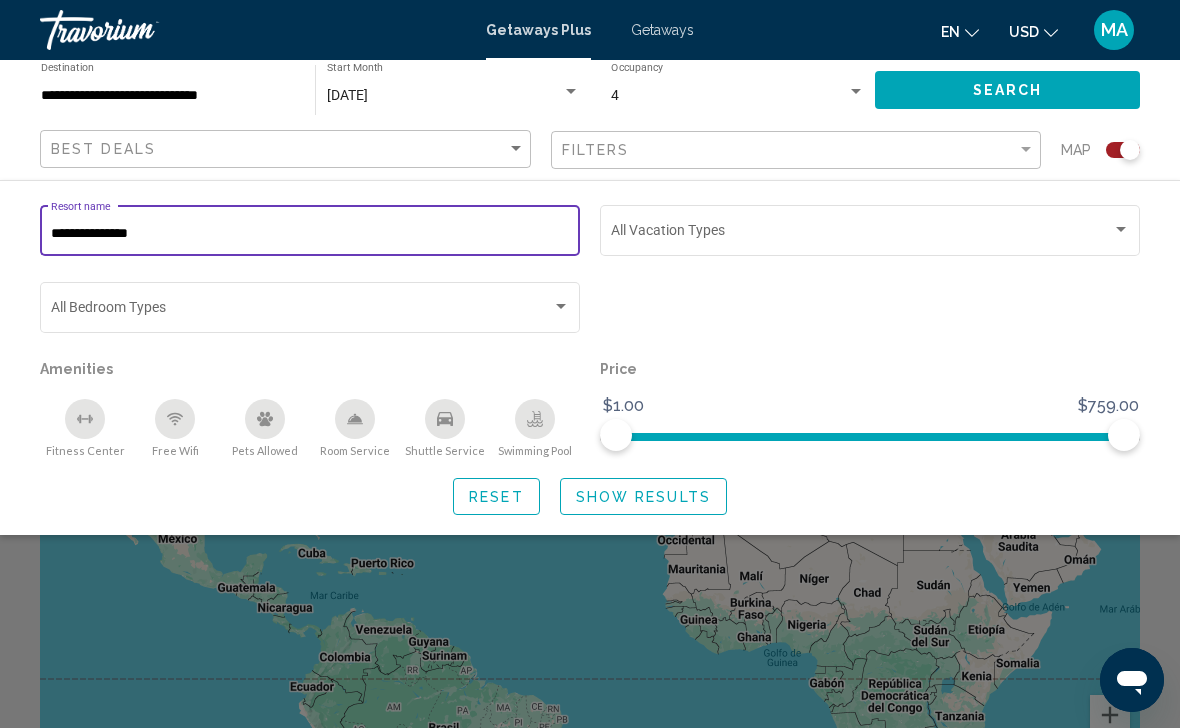 click on "**********" at bounding box center (310, 234) 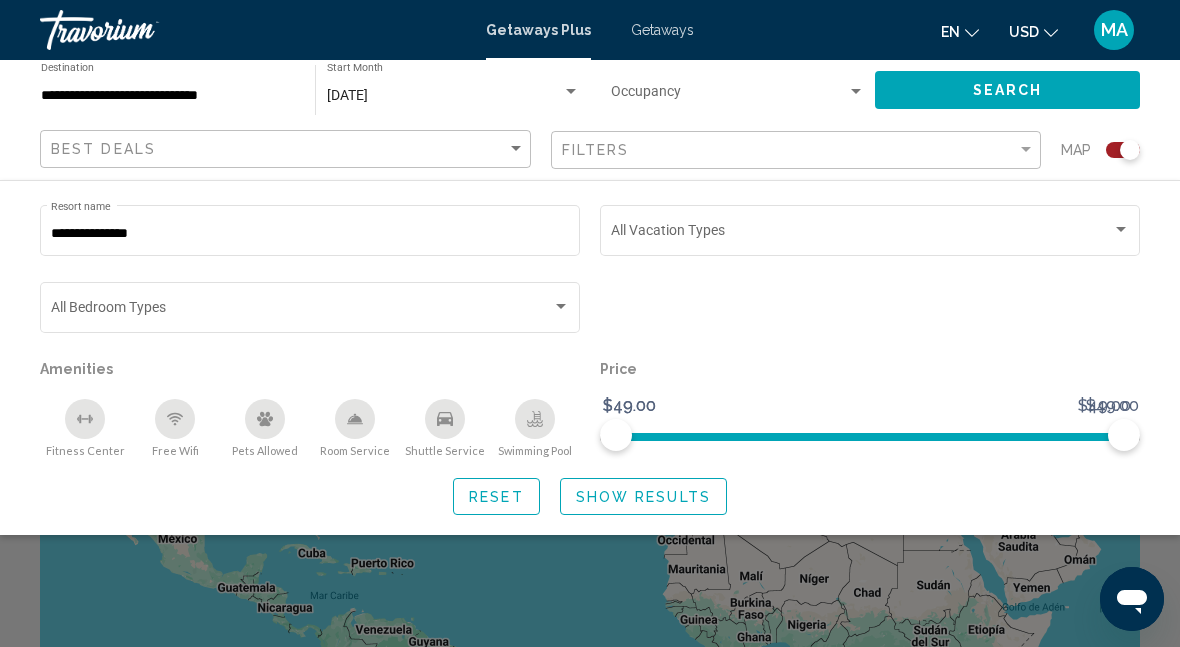 click on "Show Results" 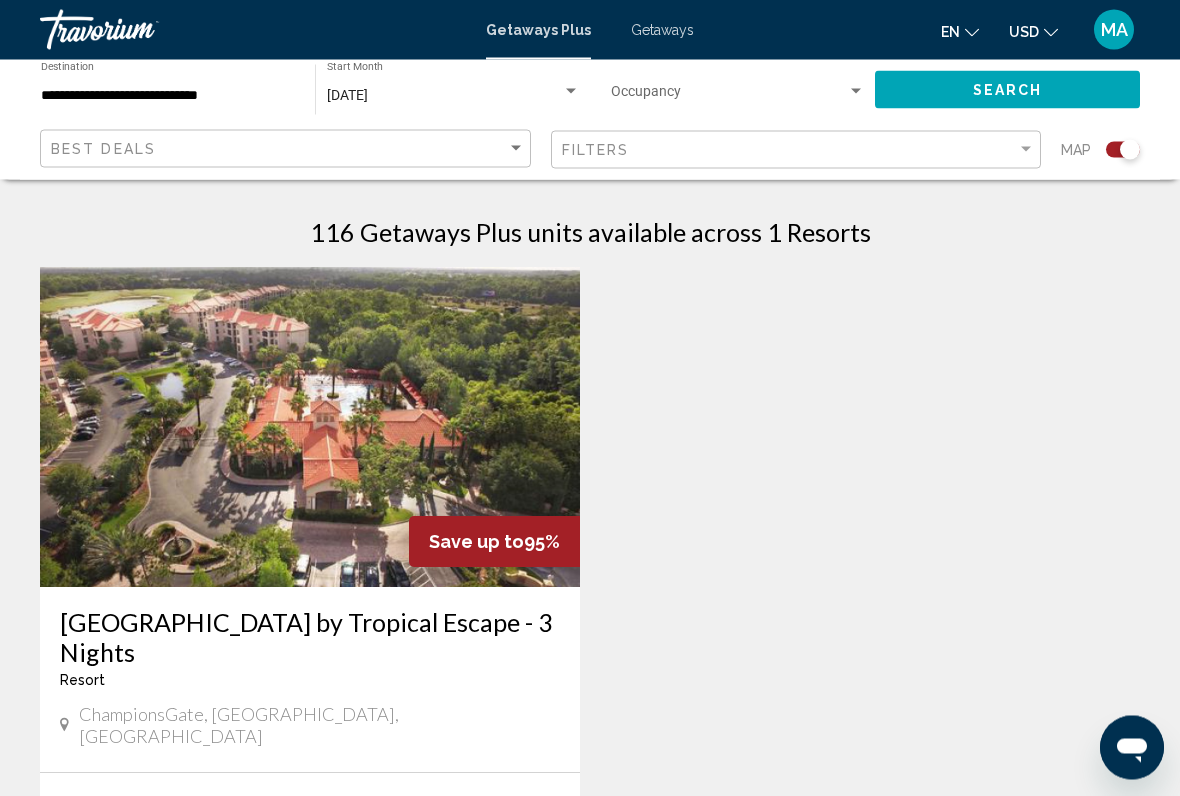 scroll, scrollTop: 623, scrollLeft: 0, axis: vertical 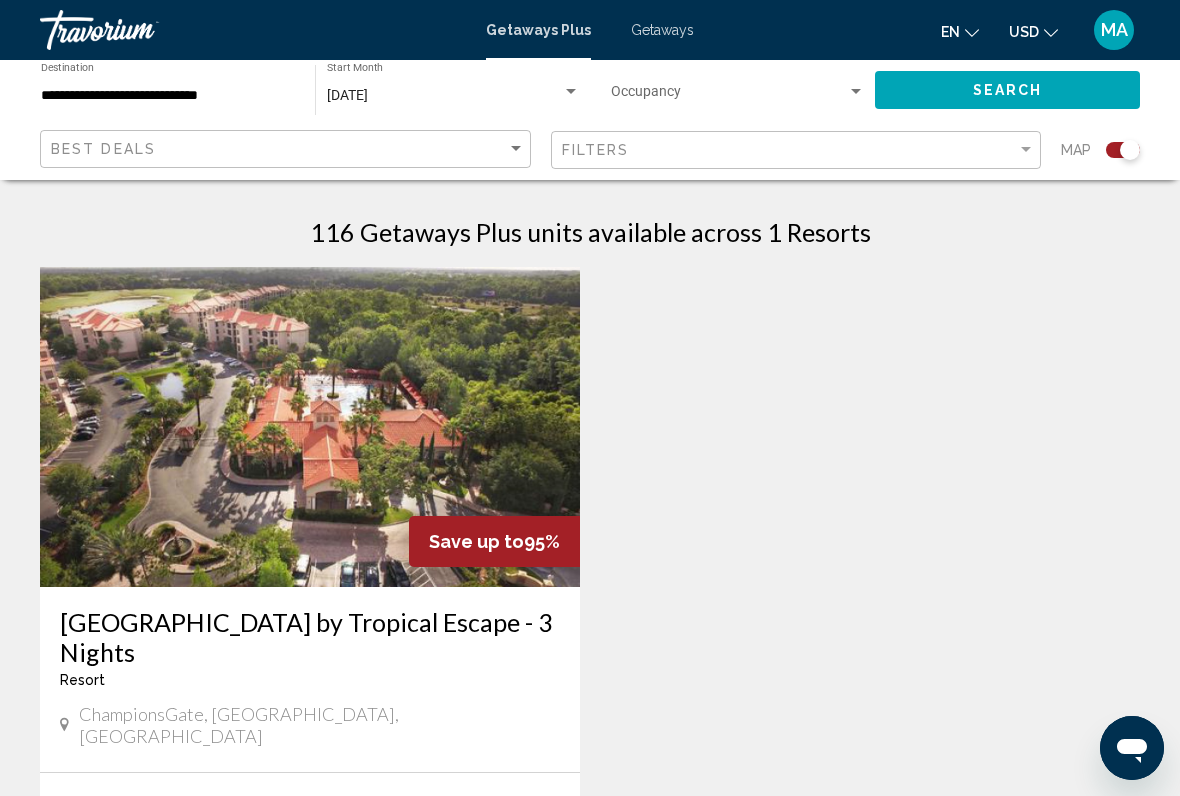 click at bounding box center [310, 427] 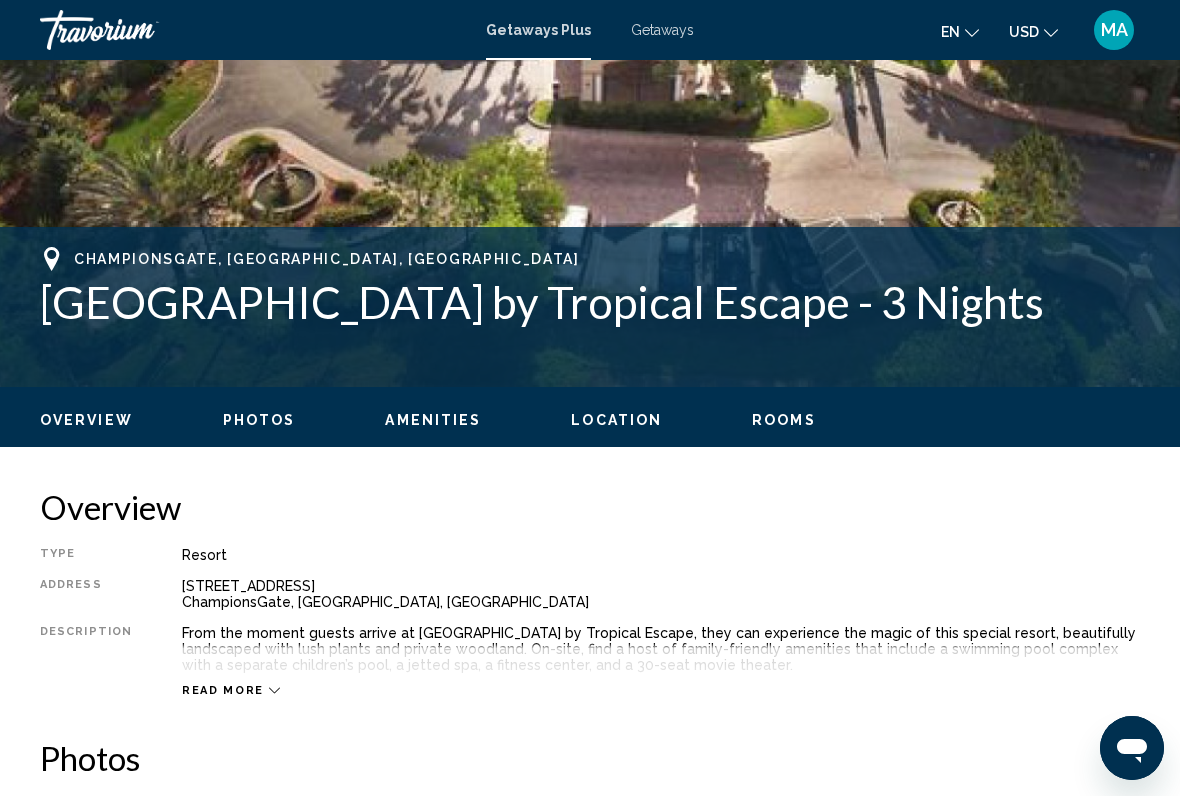 scroll, scrollTop: 0, scrollLeft: 0, axis: both 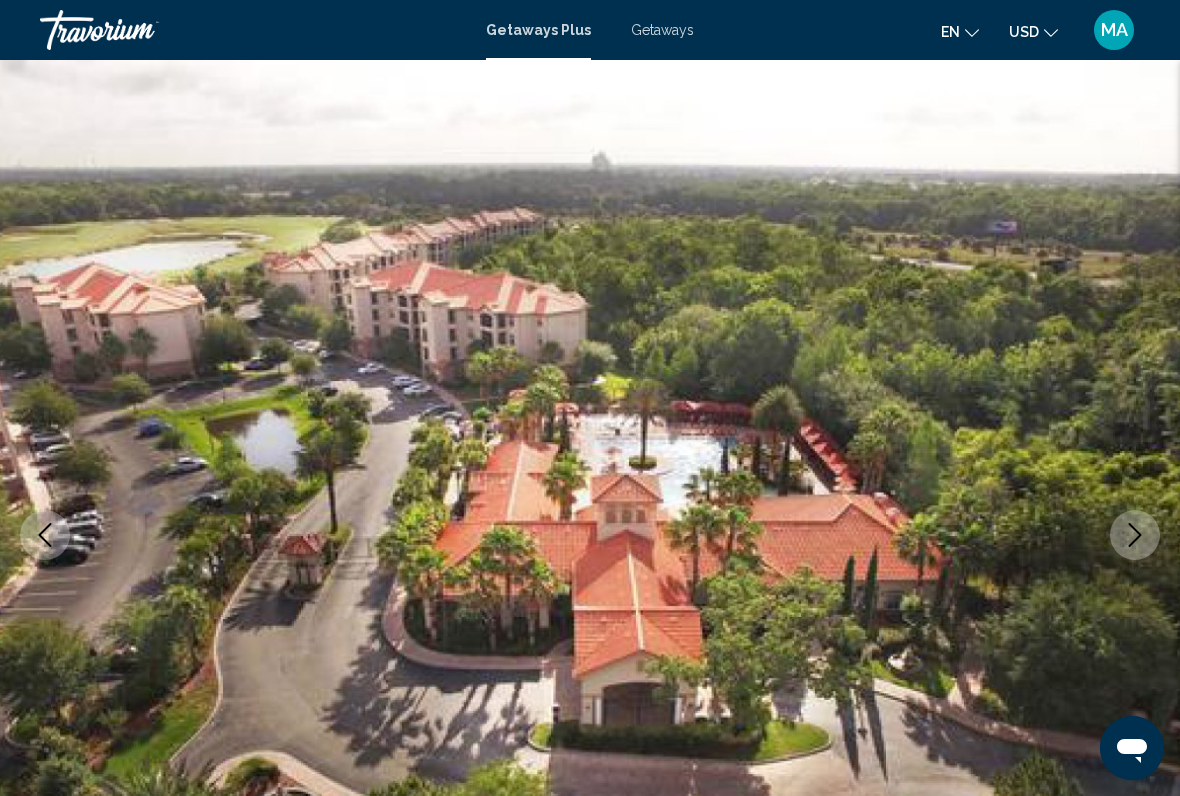 click at bounding box center (590, 535) 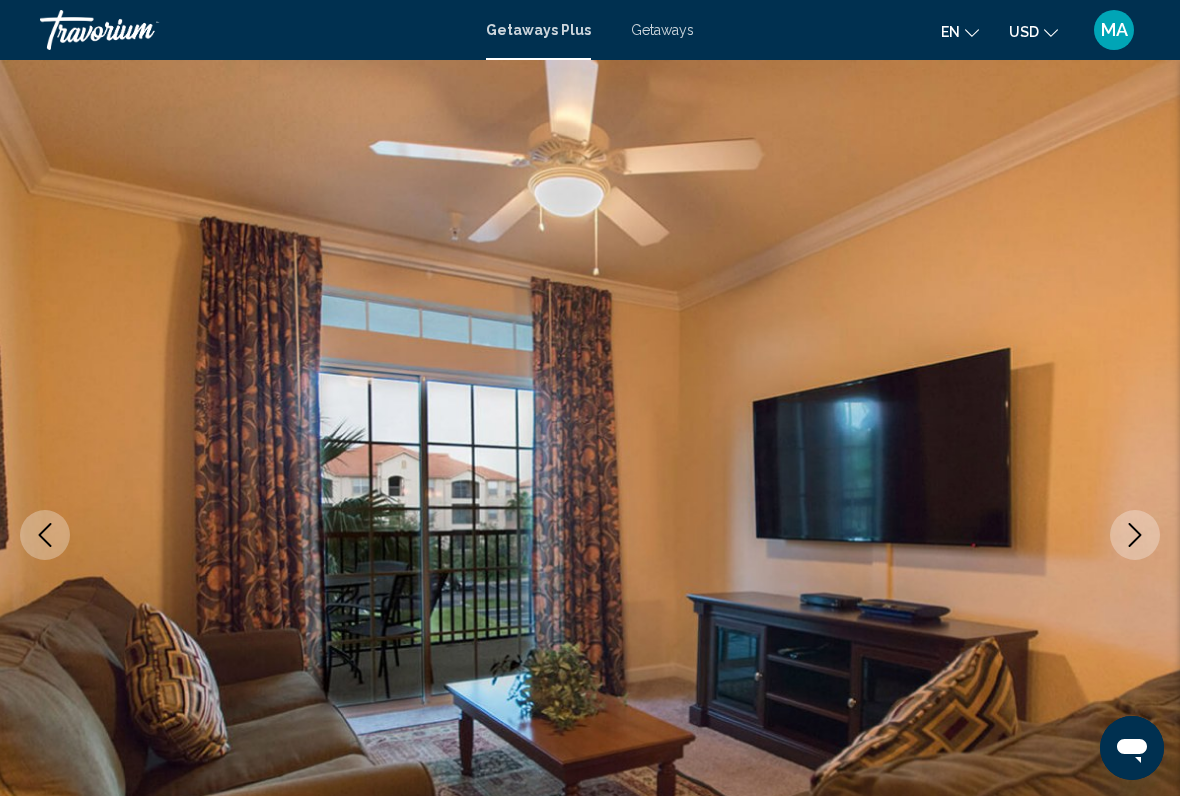click at bounding box center [1135, 535] 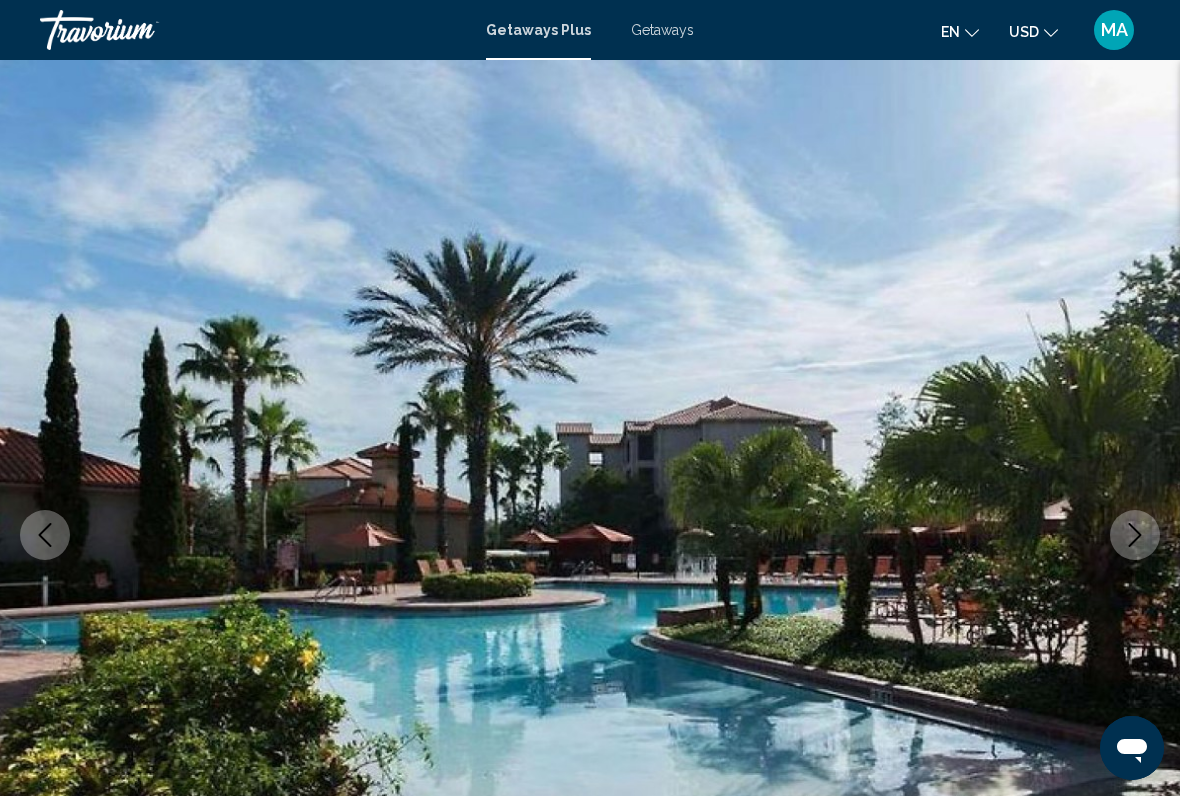 click at bounding box center (1135, 535) 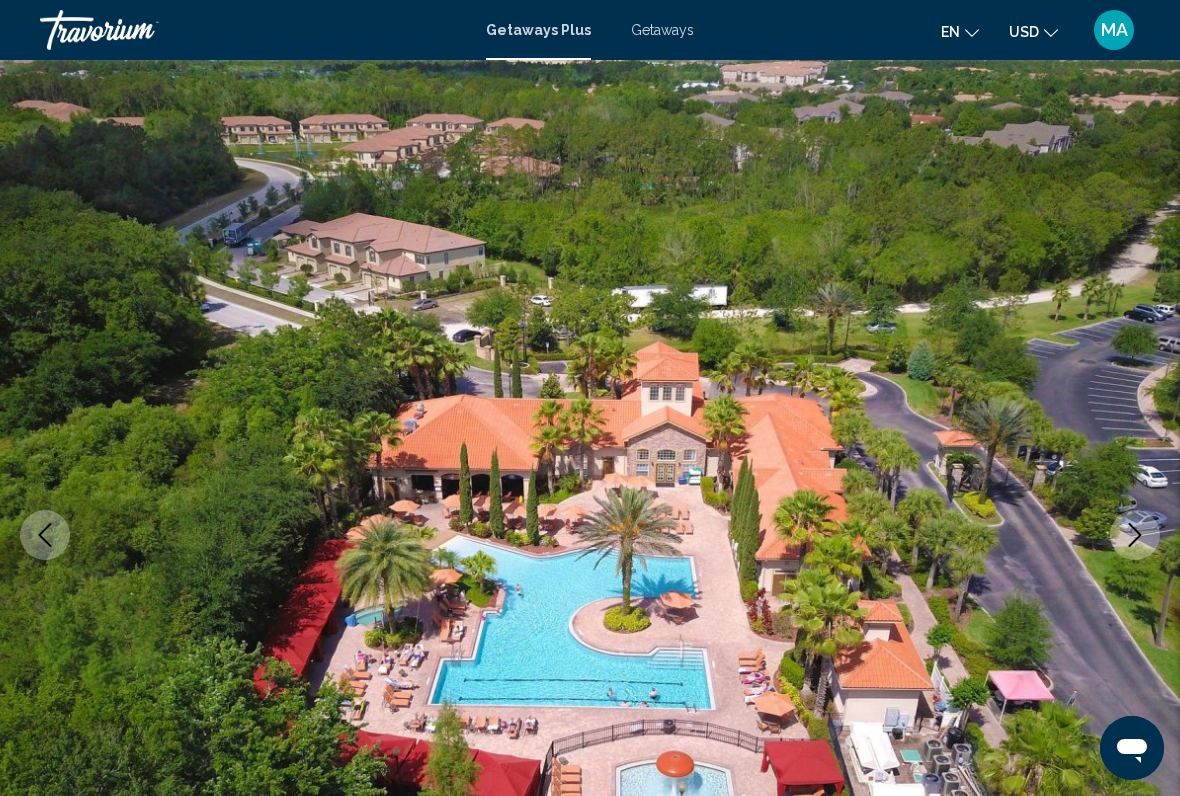 click at bounding box center (1135, 535) 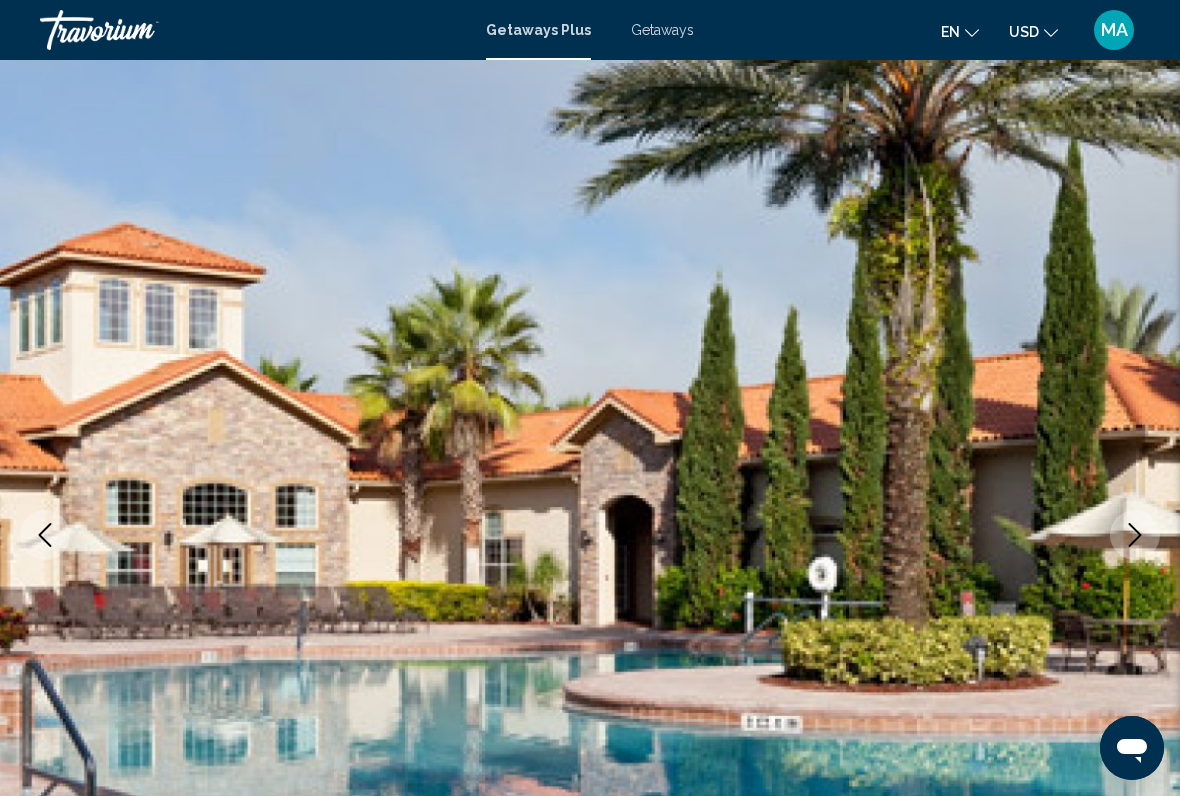 click at bounding box center [1135, 535] 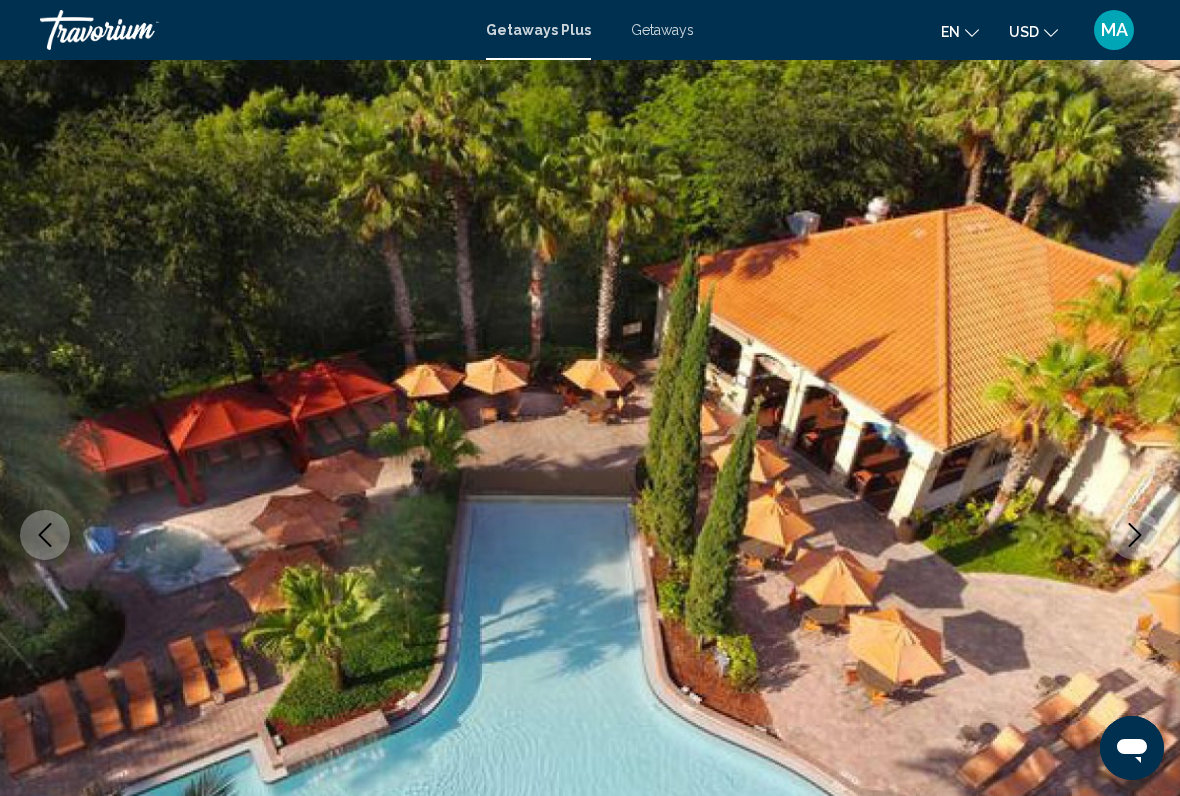 click at bounding box center [1135, 535] 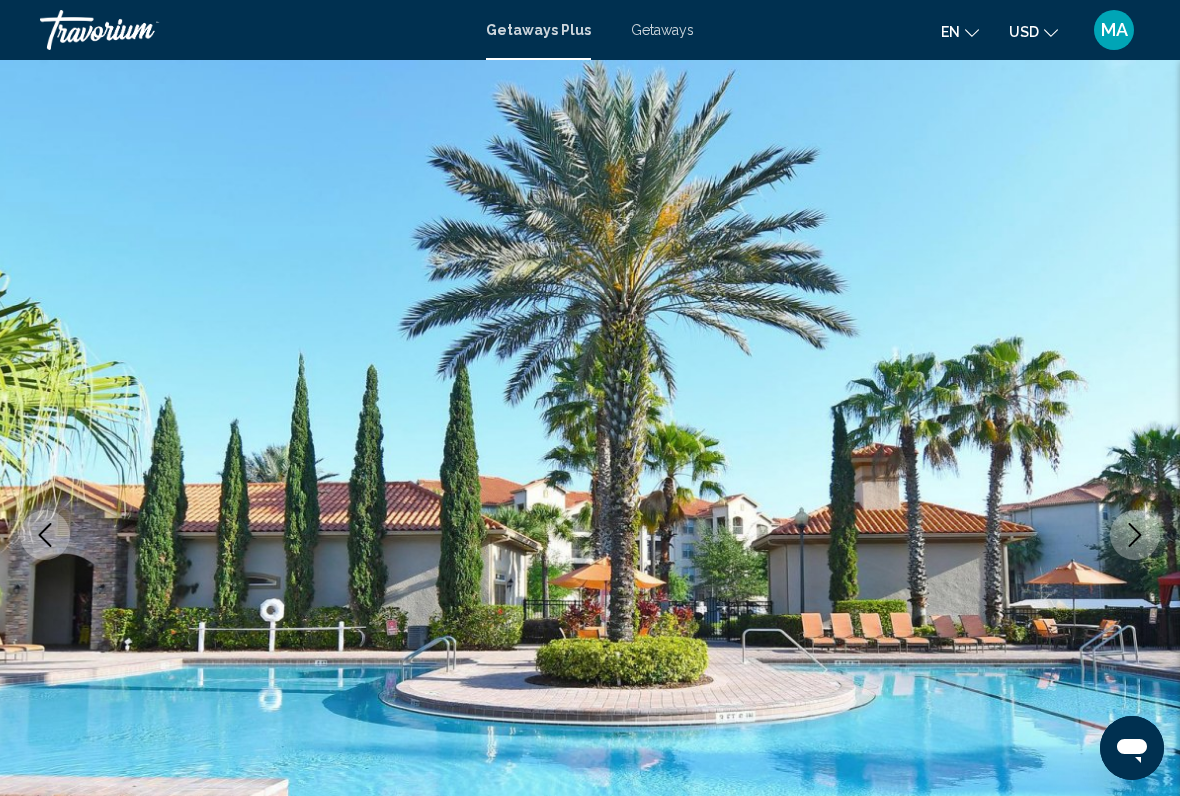 click 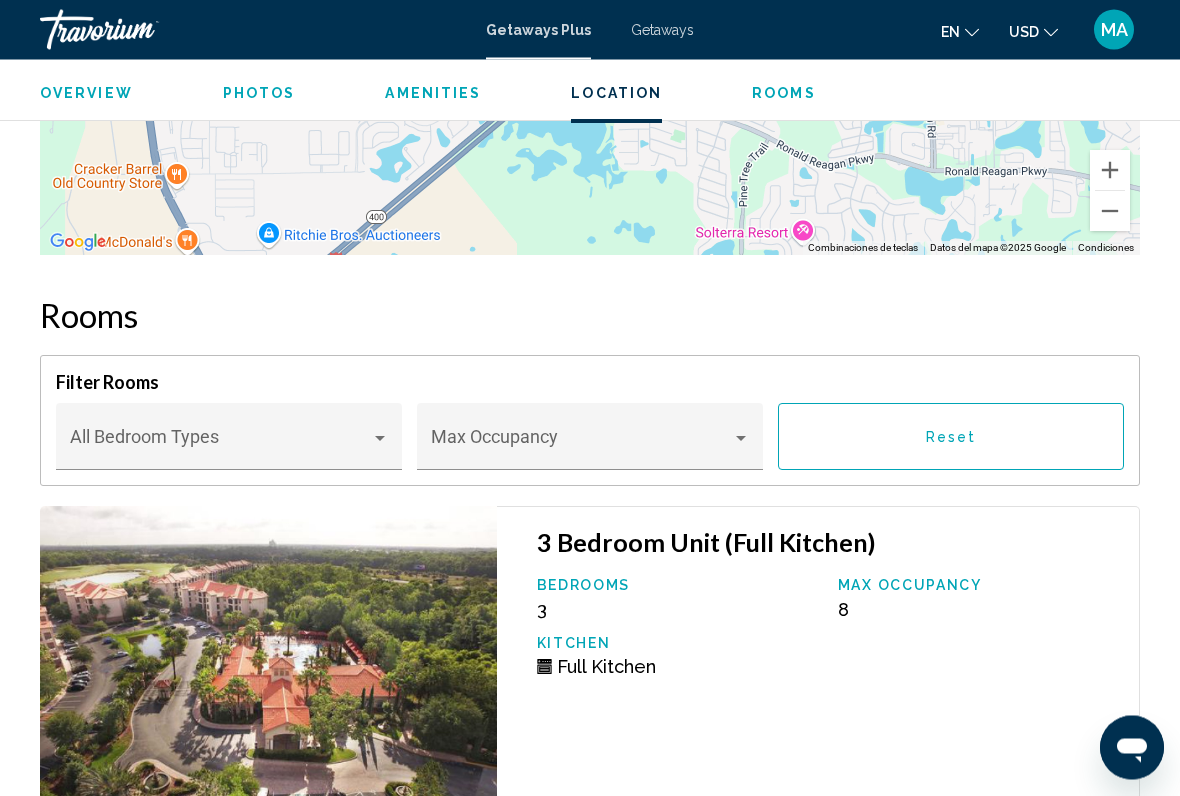 scroll, scrollTop: 3064, scrollLeft: 0, axis: vertical 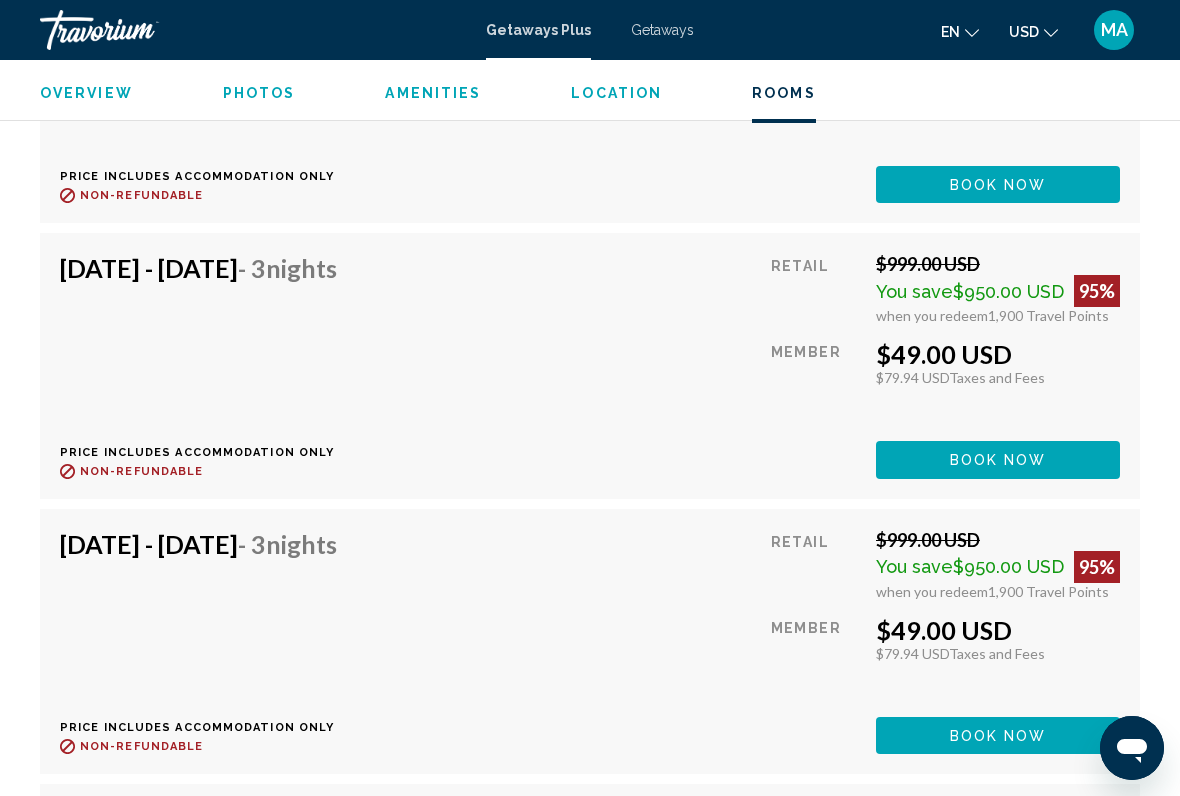 click on "Book now" at bounding box center (998, -5597) 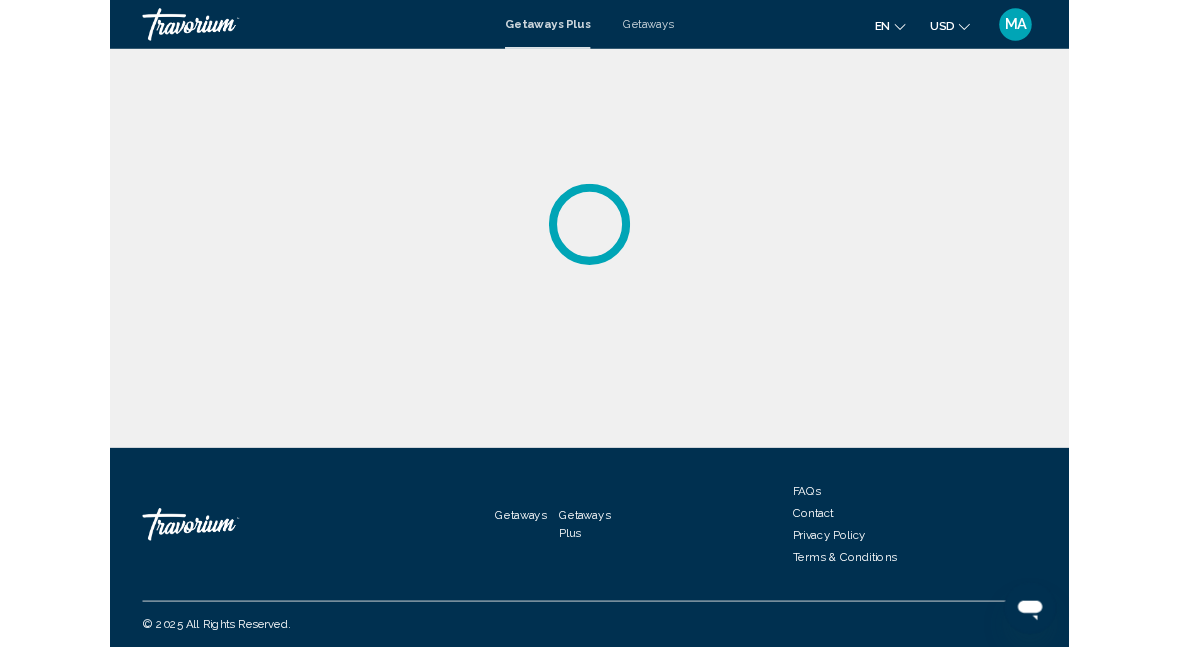 scroll, scrollTop: 0, scrollLeft: 0, axis: both 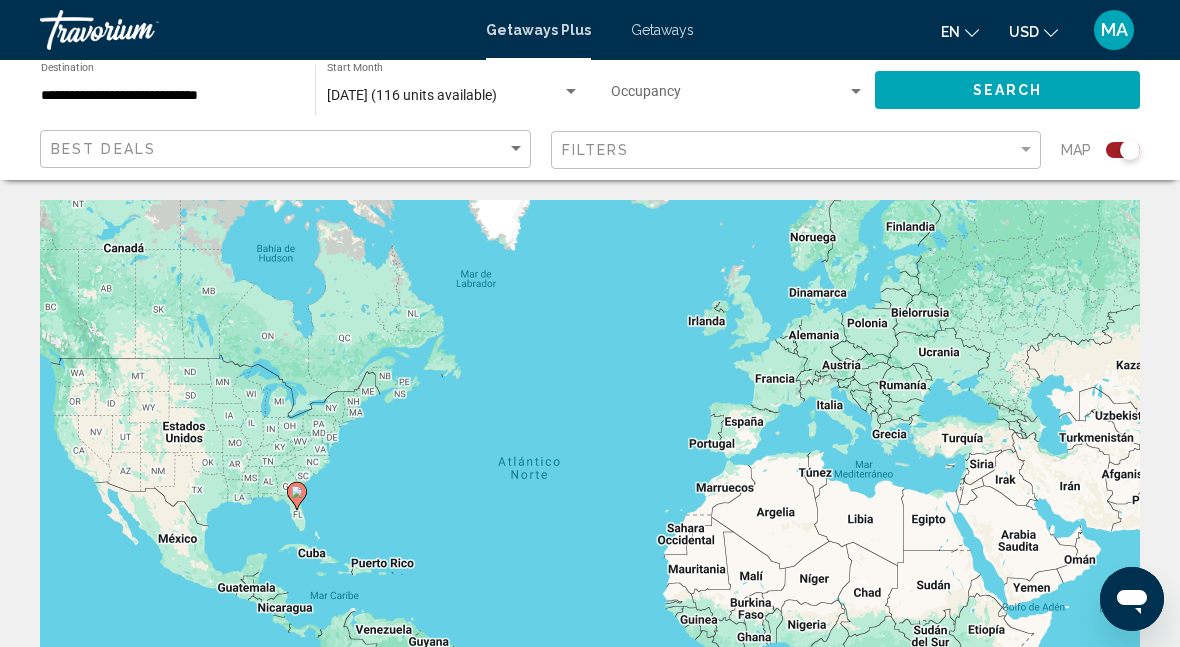 click on "**********" at bounding box center (168, 96) 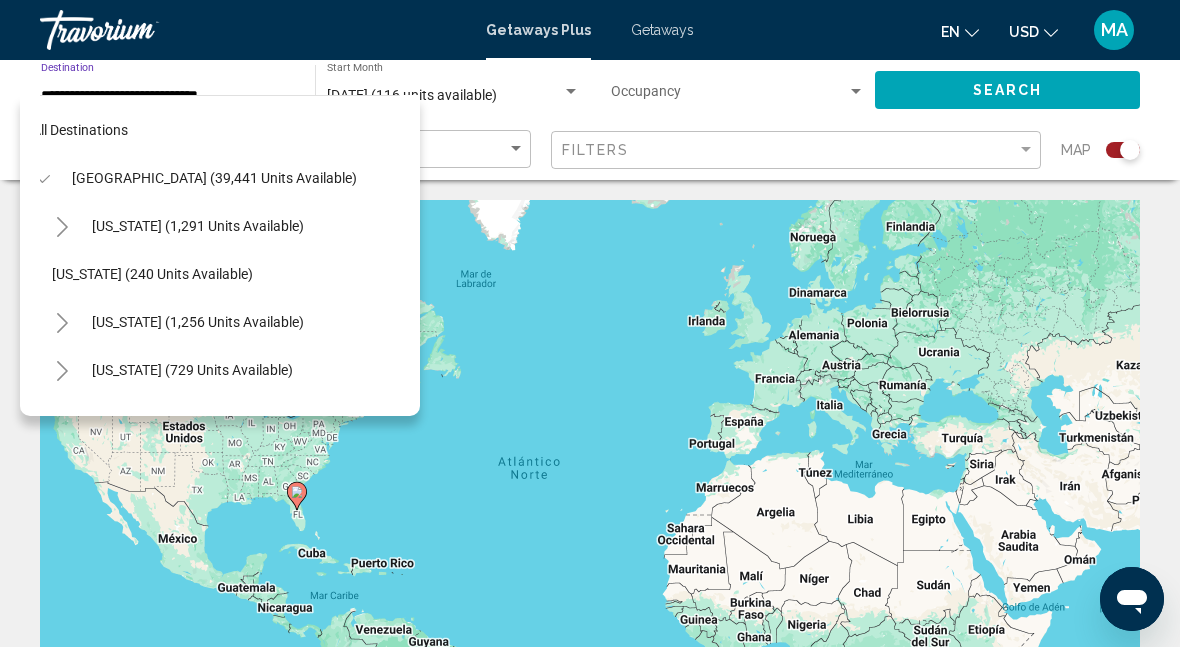 scroll, scrollTop: 0, scrollLeft: 18, axis: horizontal 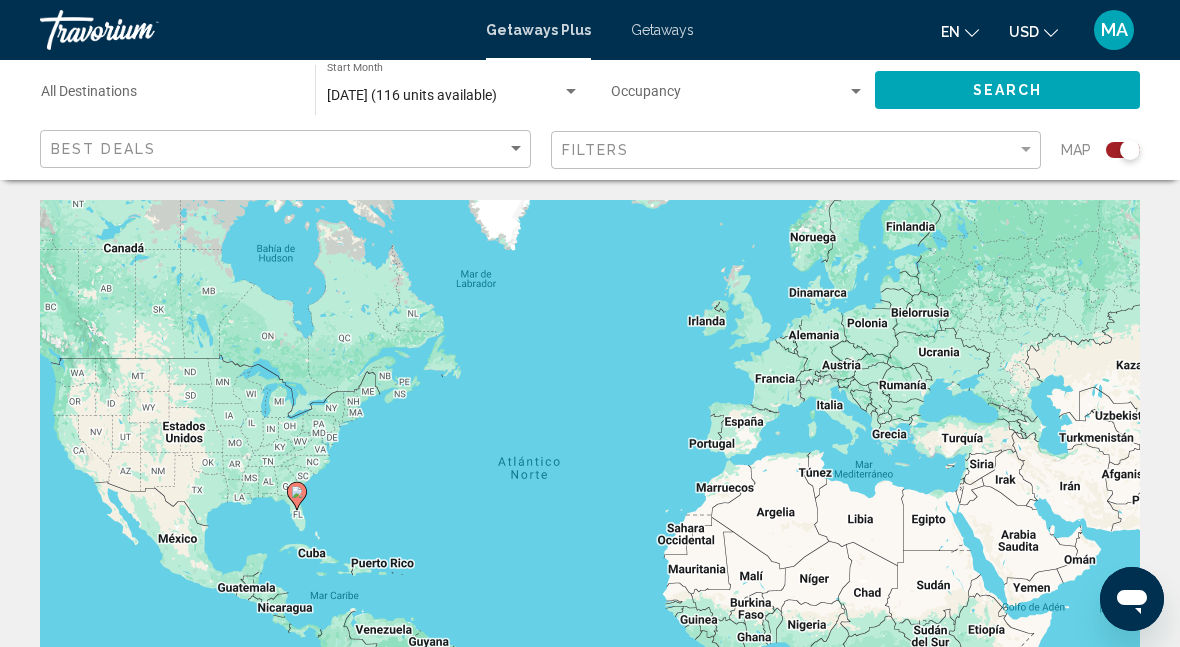 click on "Search" 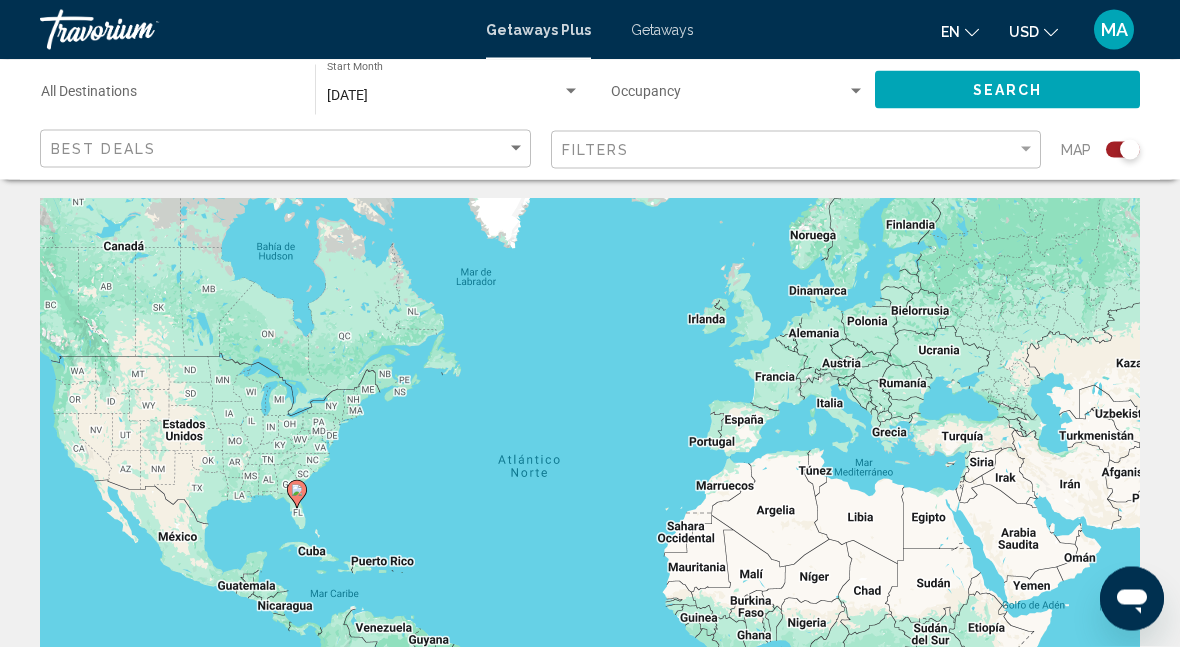 scroll, scrollTop: 0, scrollLeft: 0, axis: both 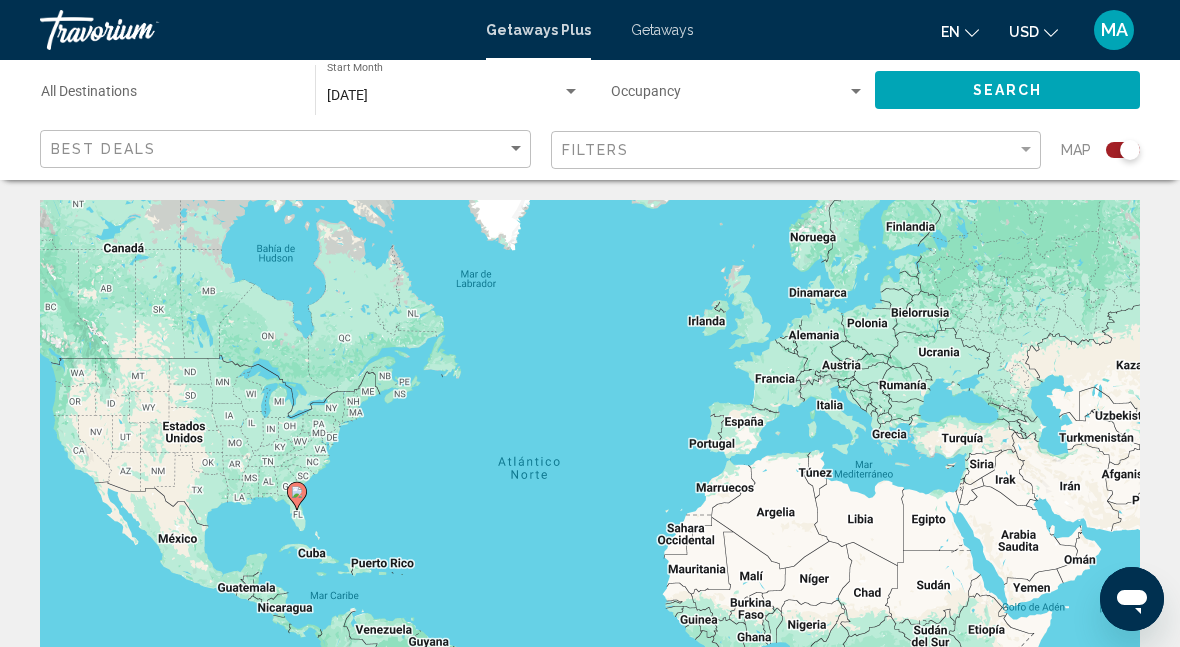 click on "Search" 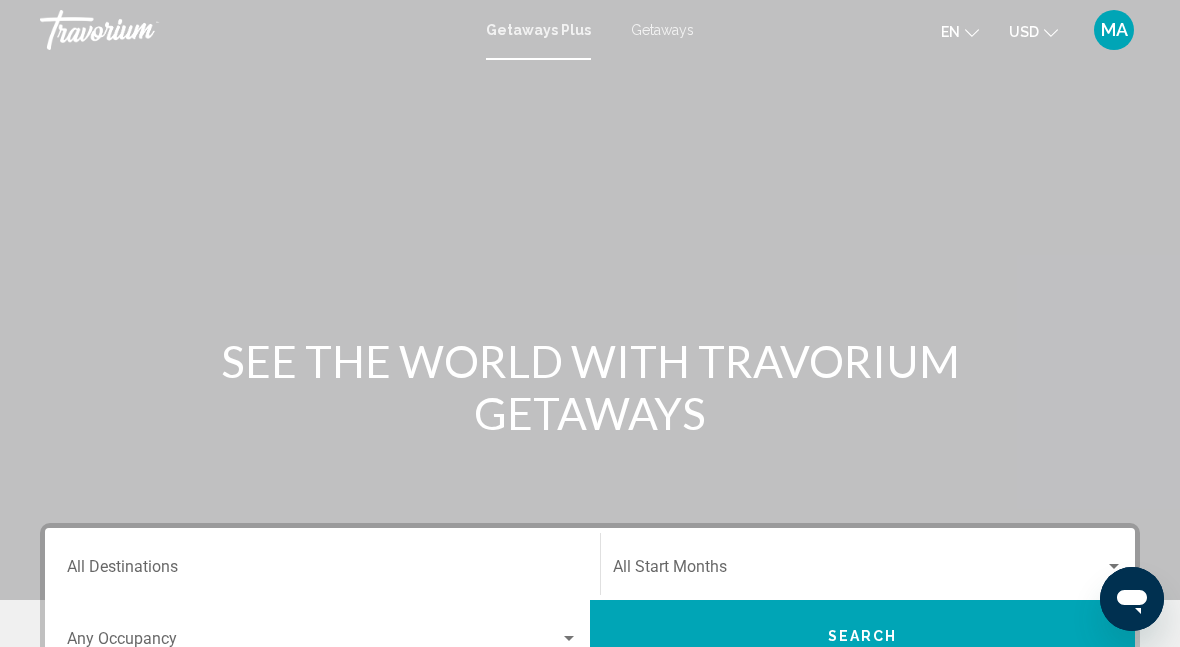 click on "Search" at bounding box center [863, 637] 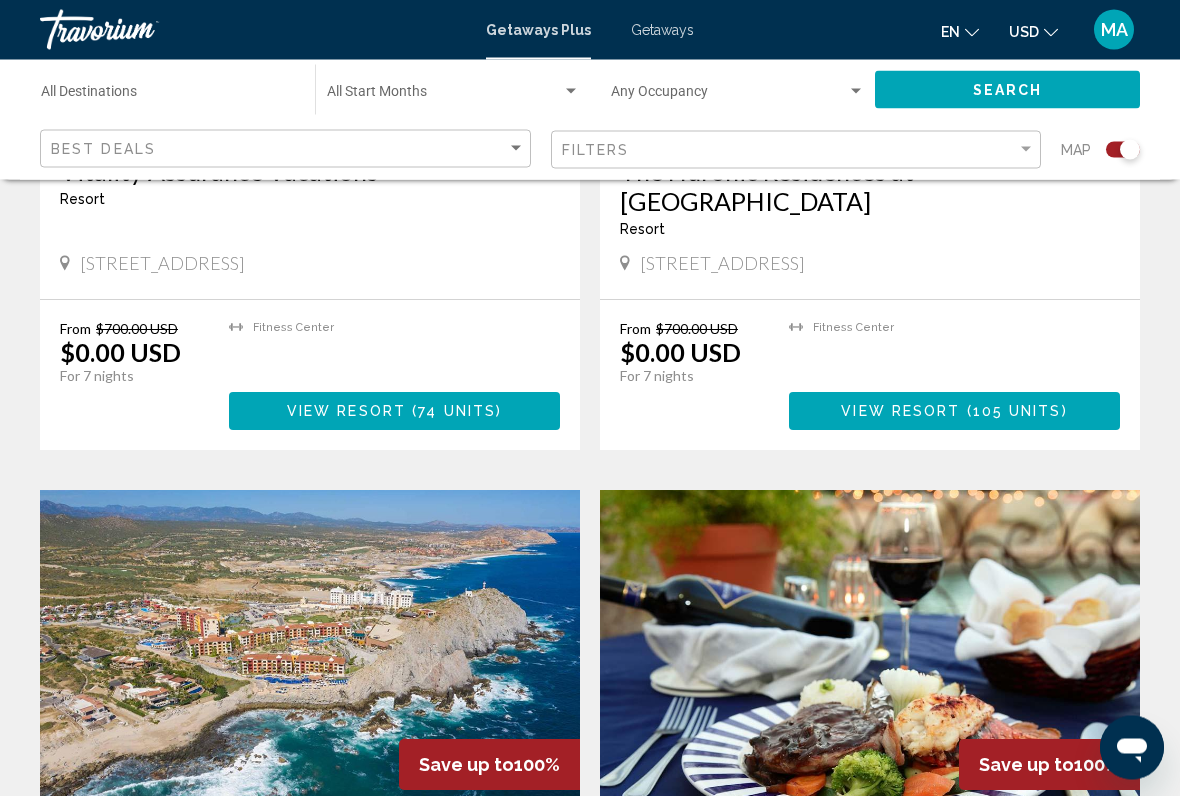 scroll, scrollTop: 1748, scrollLeft: 0, axis: vertical 